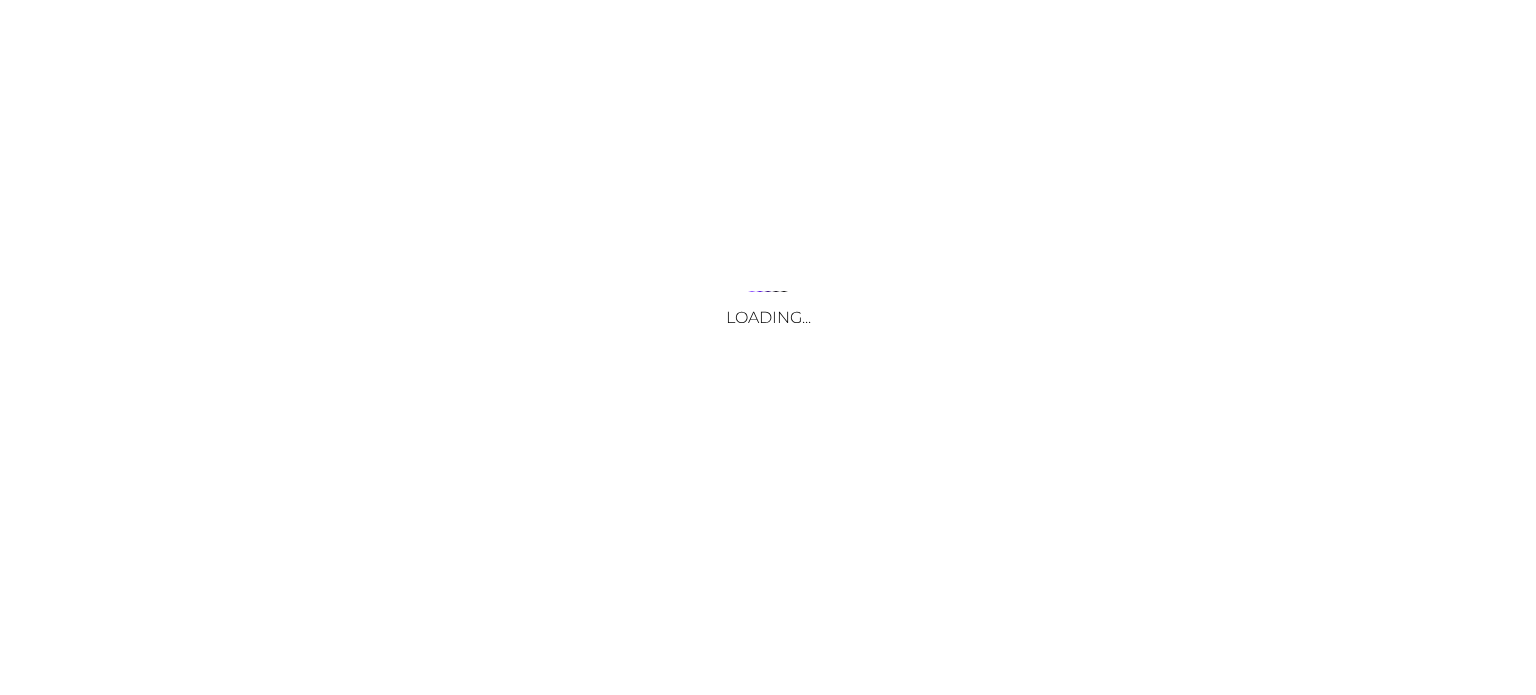 scroll, scrollTop: 0, scrollLeft: 0, axis: both 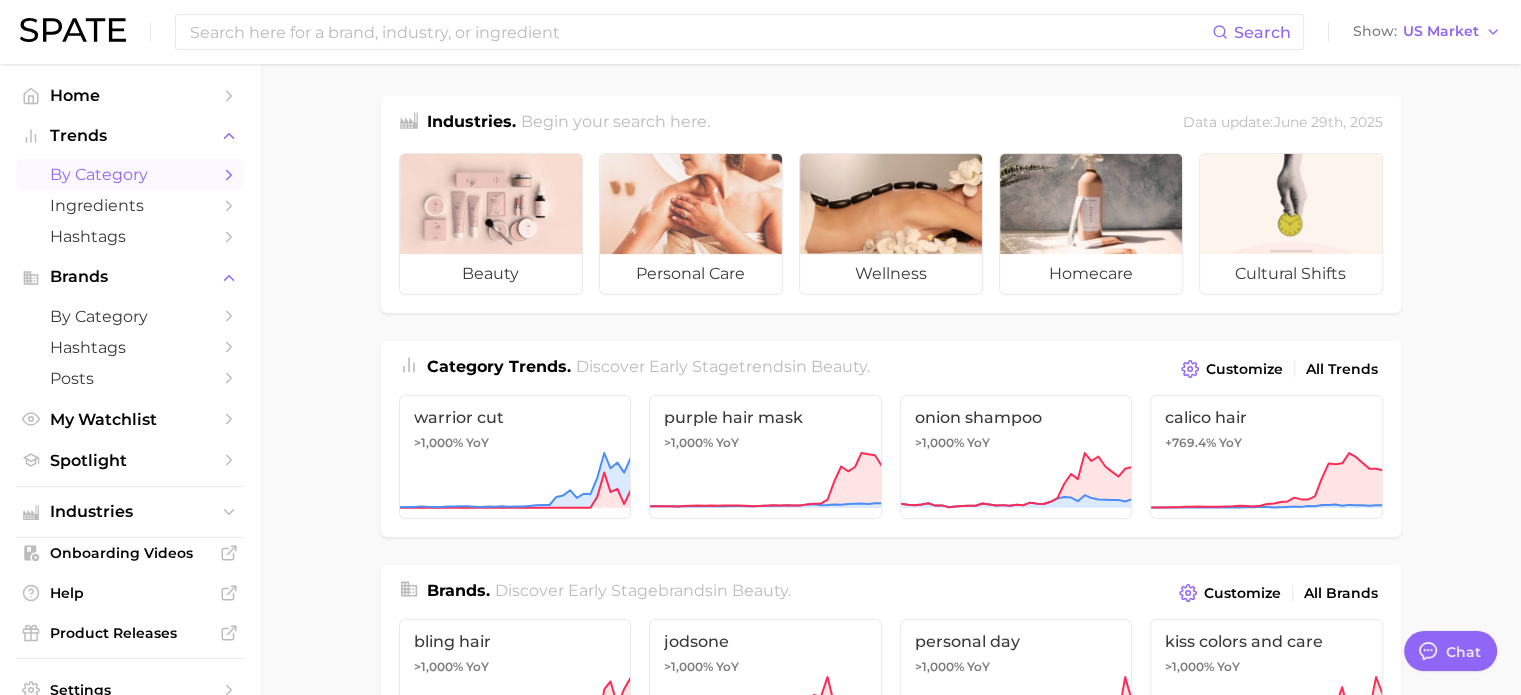 click on "by Category" at bounding box center (130, 174) 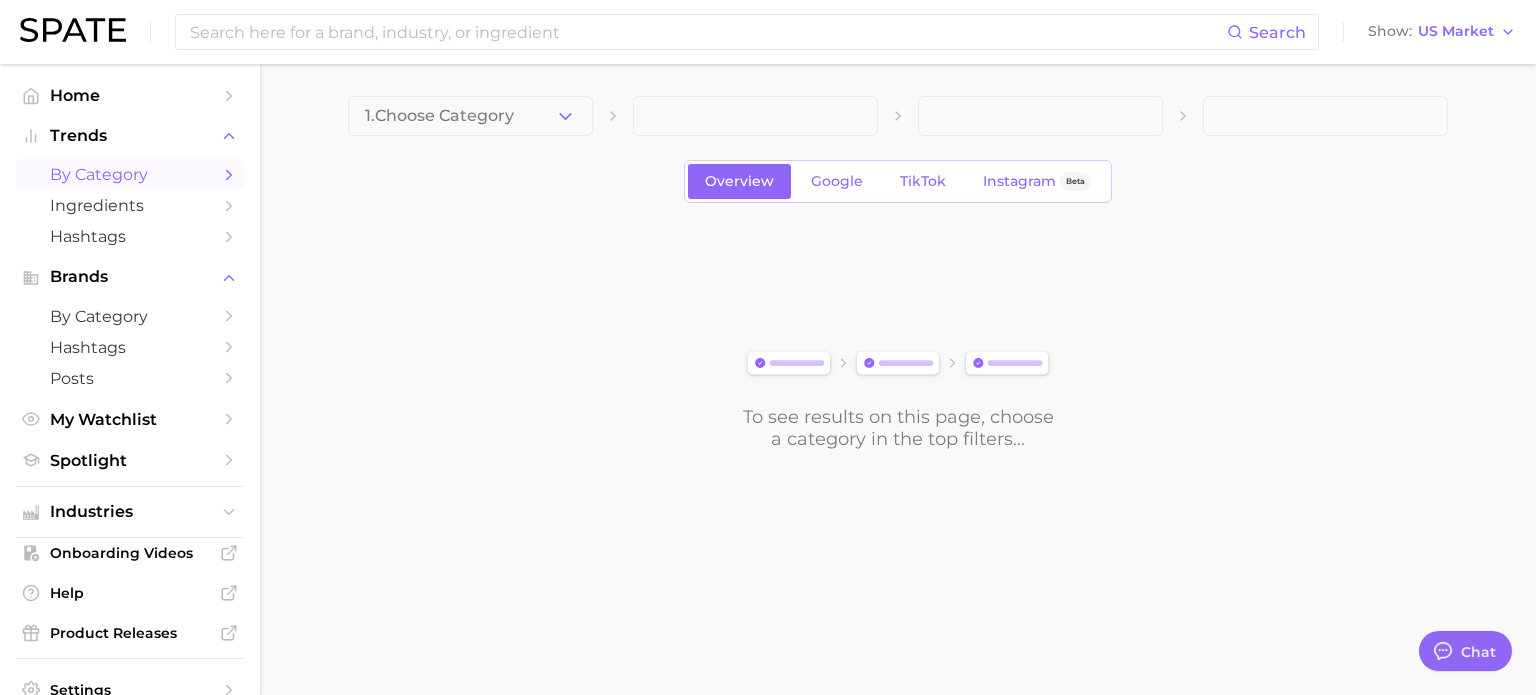 click 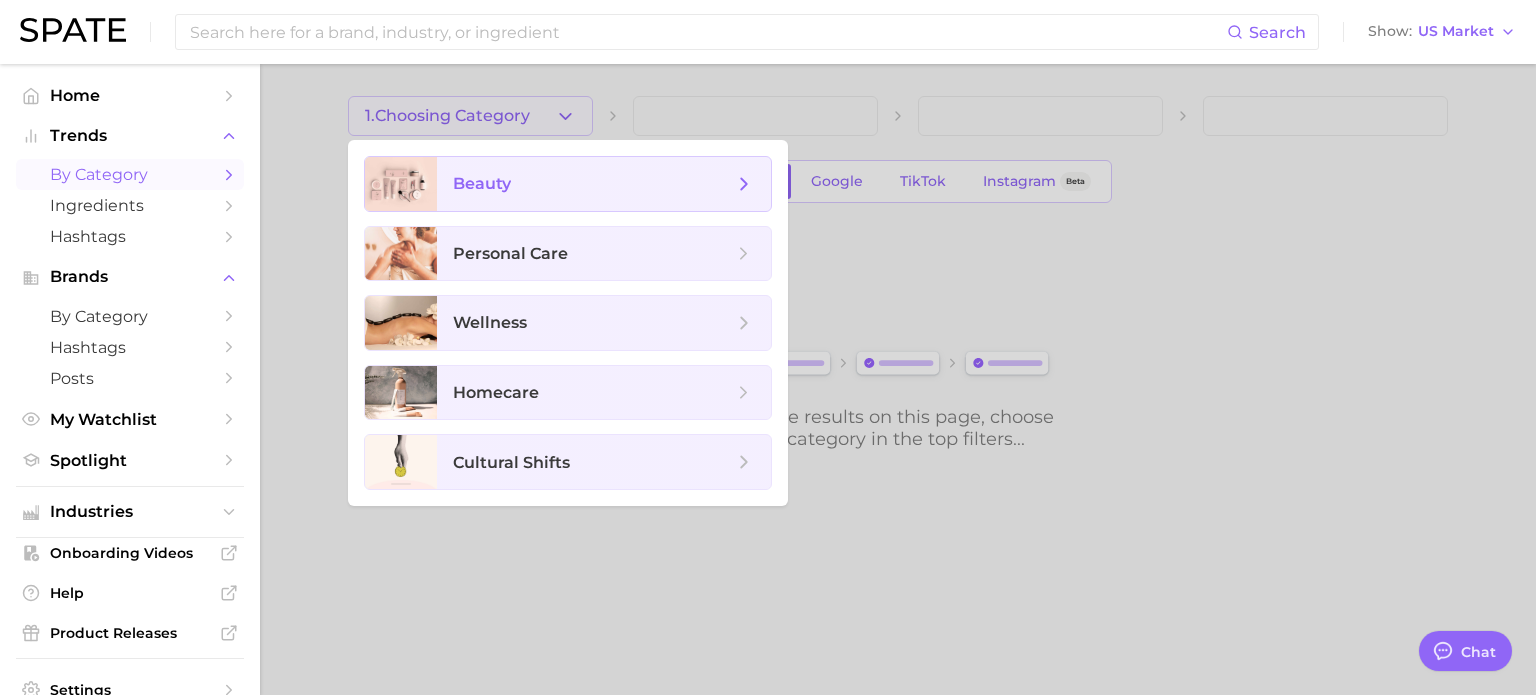 click on "beauty" at bounding box center (482, 183) 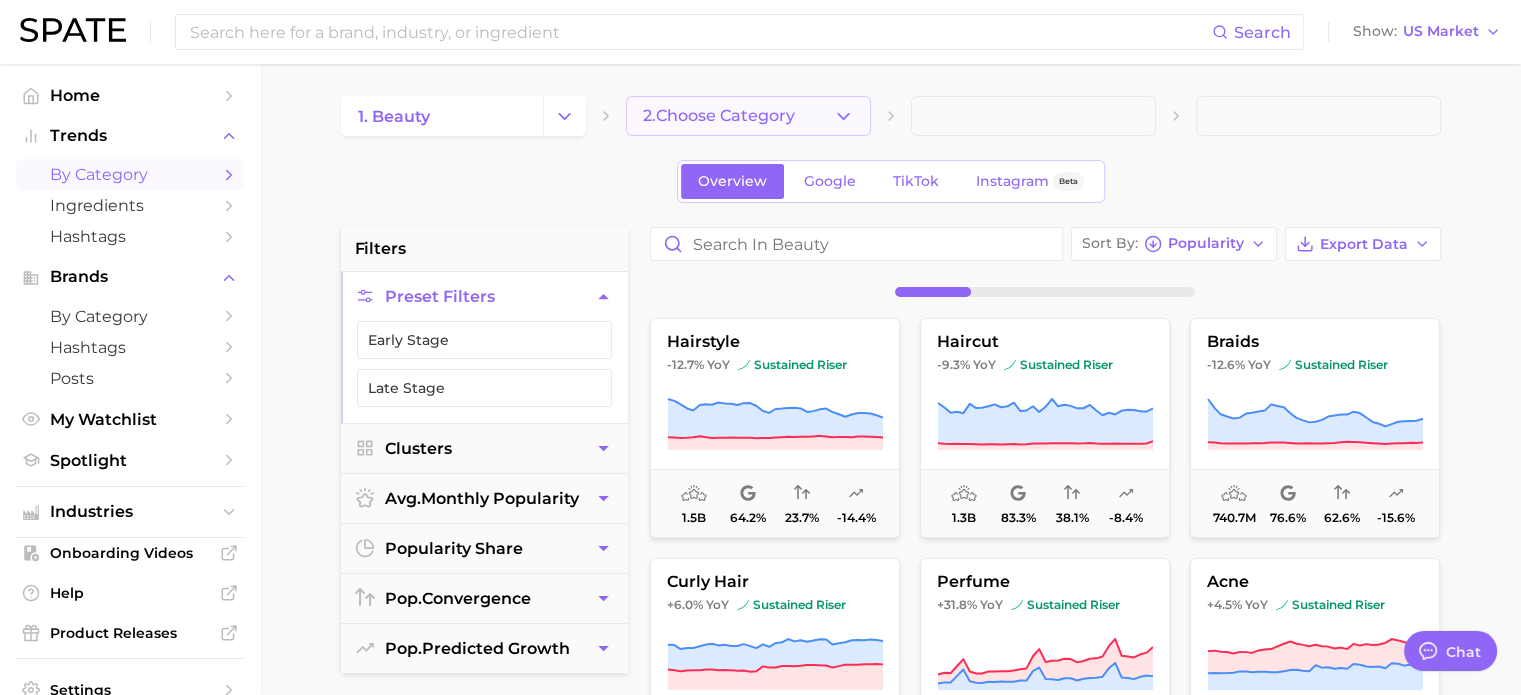click 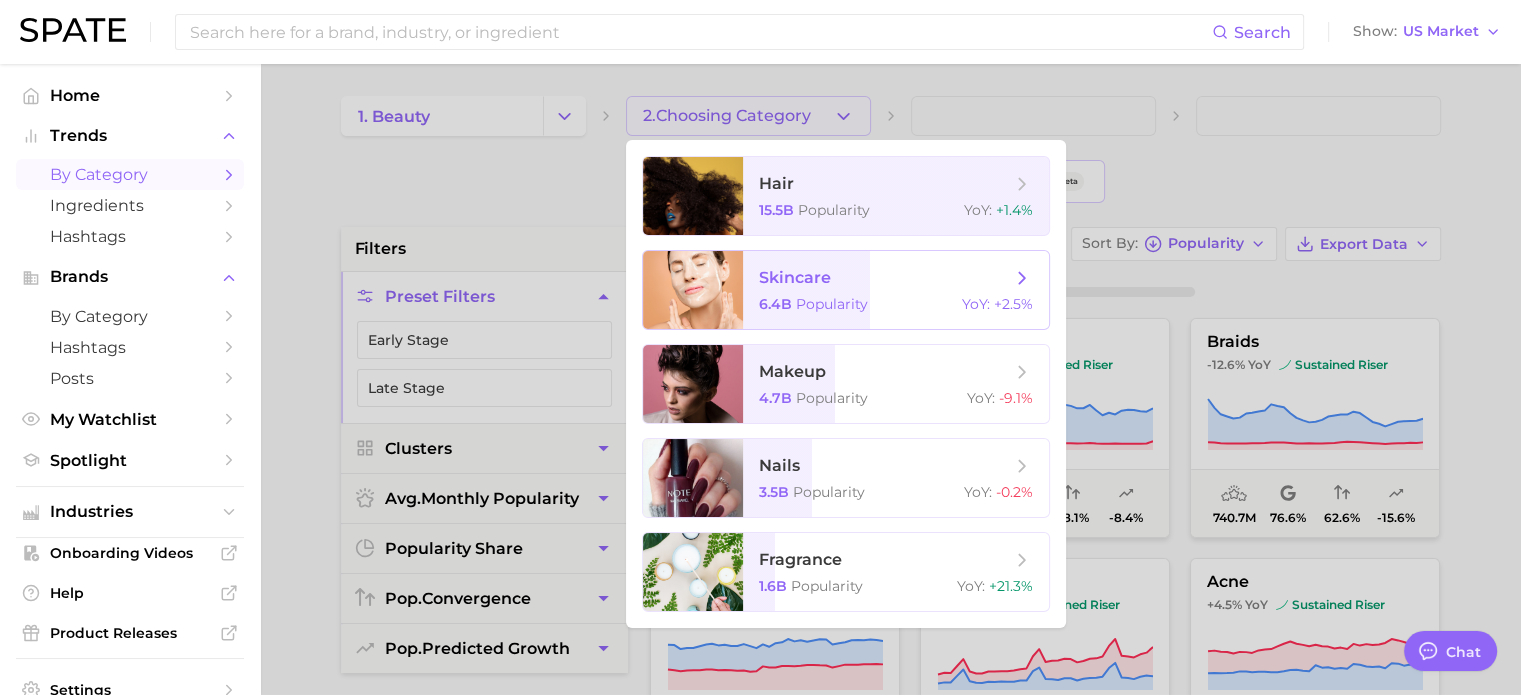 click on "skincare 6.4b   Popularity YoY :   +2.5%" at bounding box center (896, 290) 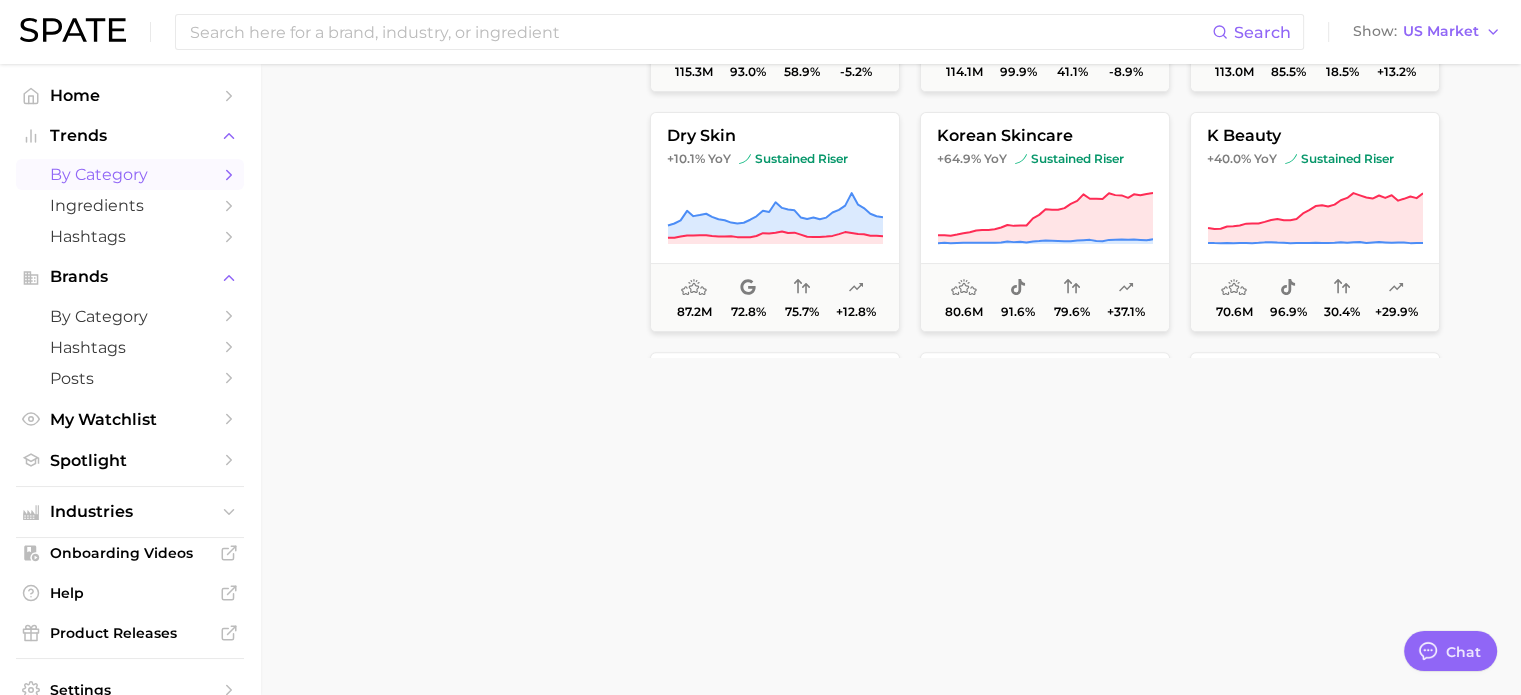 scroll, scrollTop: 784, scrollLeft: 0, axis: vertical 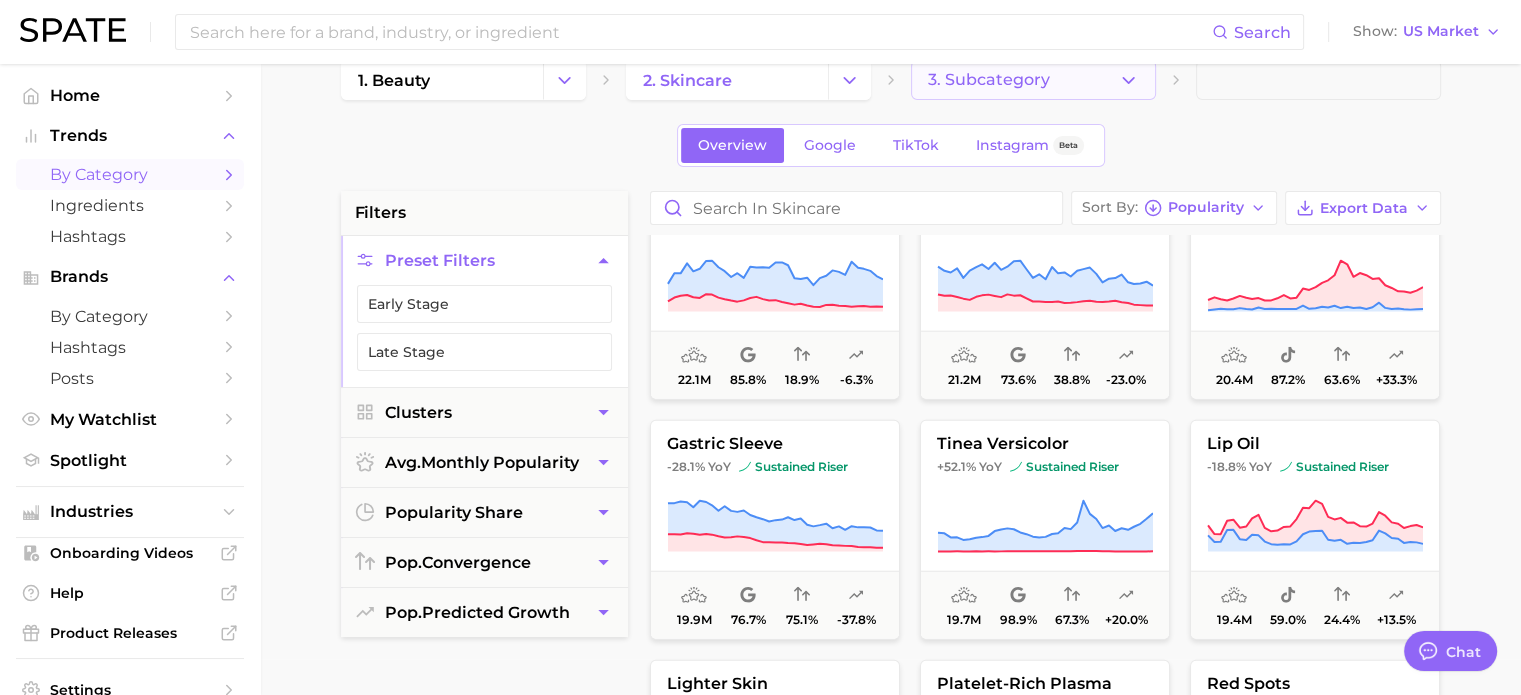 click 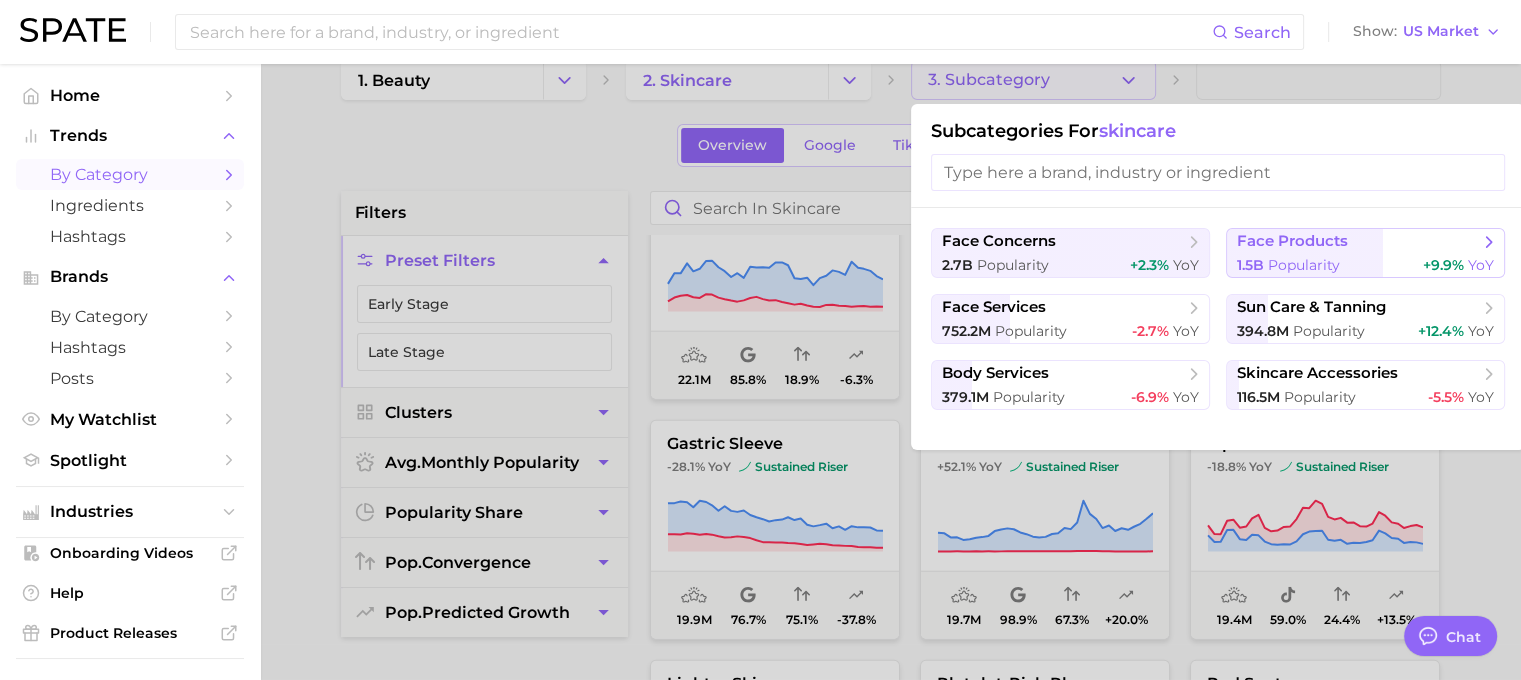 click on "face products 1.5b   Popularity +9.9%   YoY" at bounding box center (1365, 253) 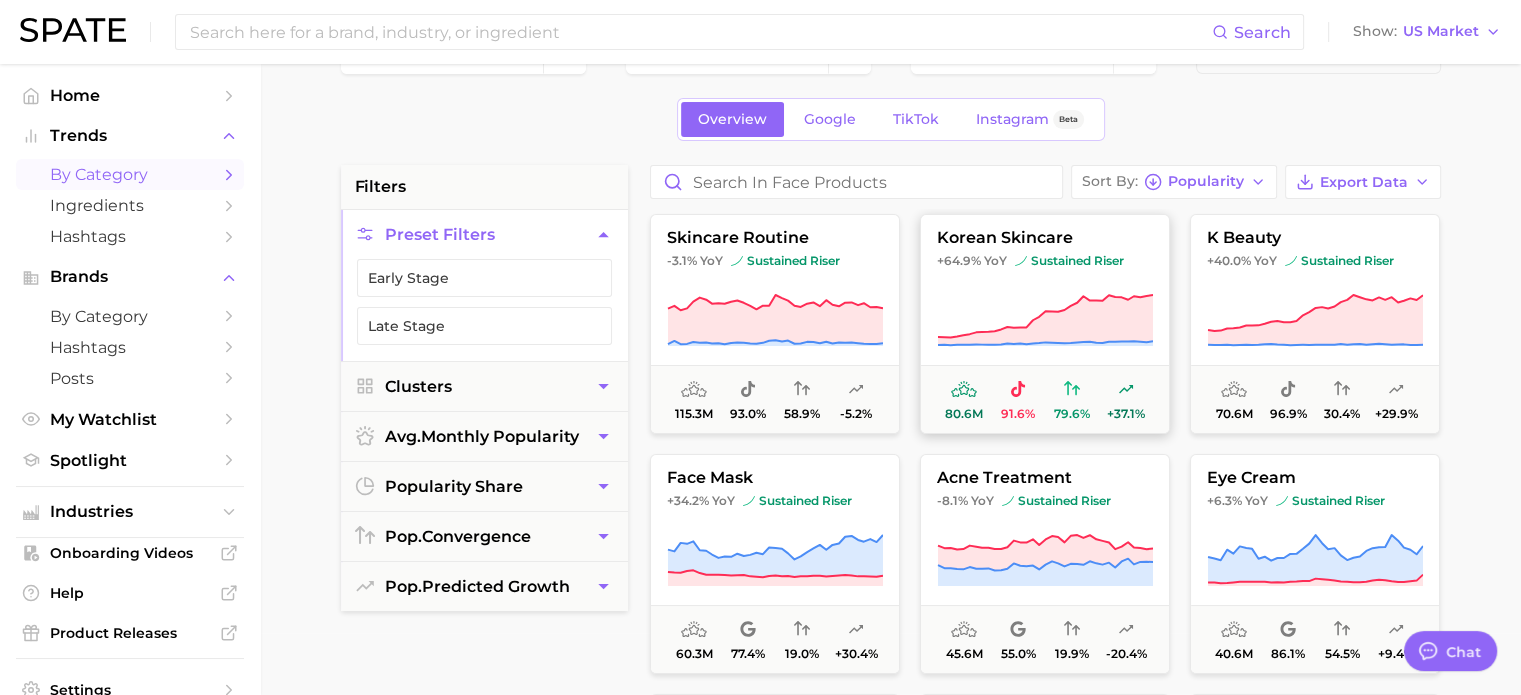 scroll, scrollTop: 0, scrollLeft: 0, axis: both 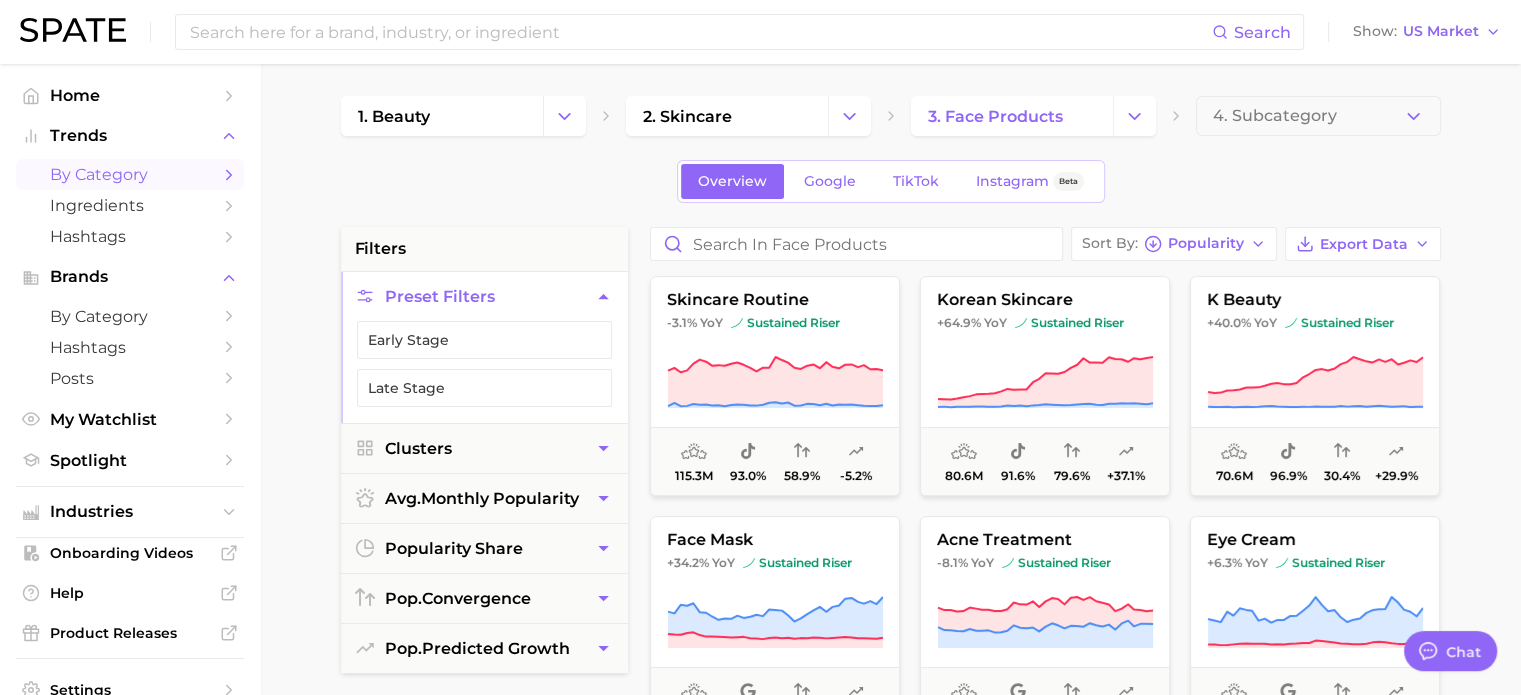 click 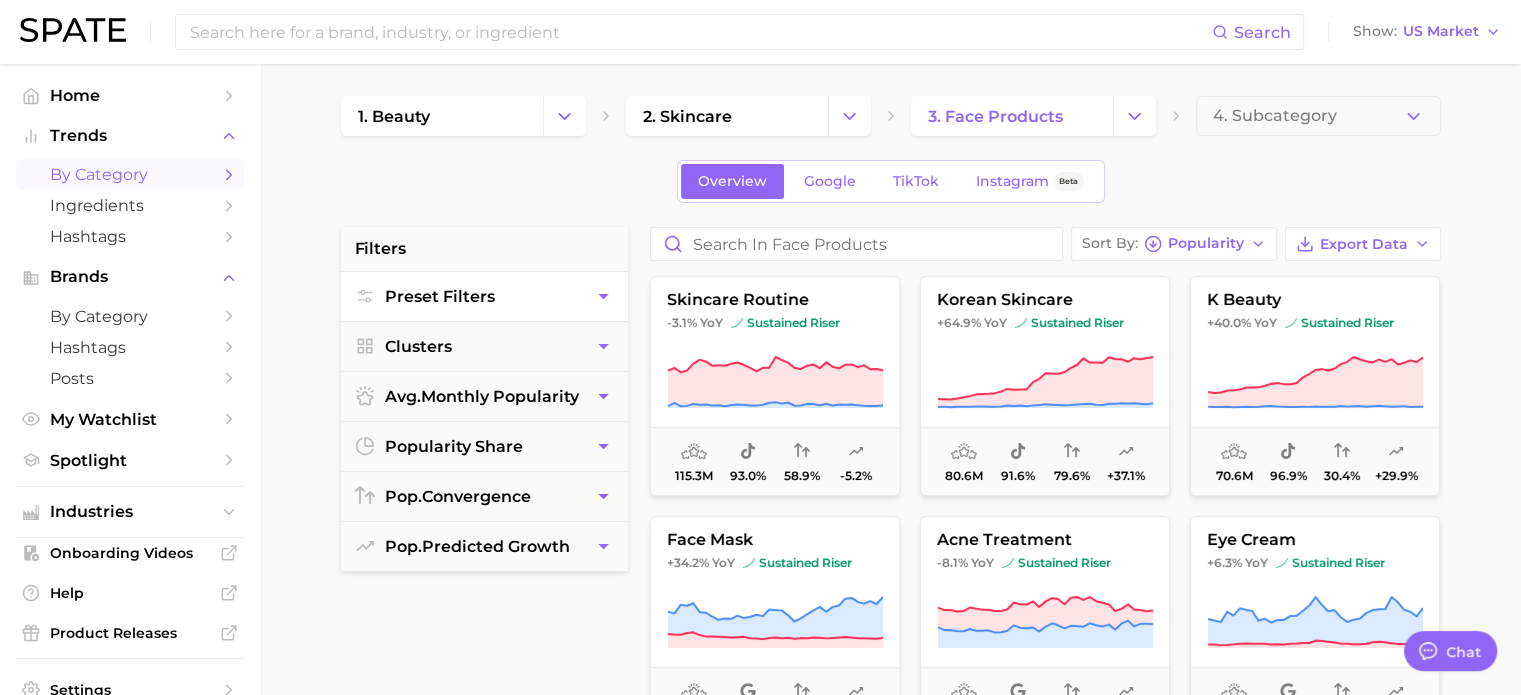 click 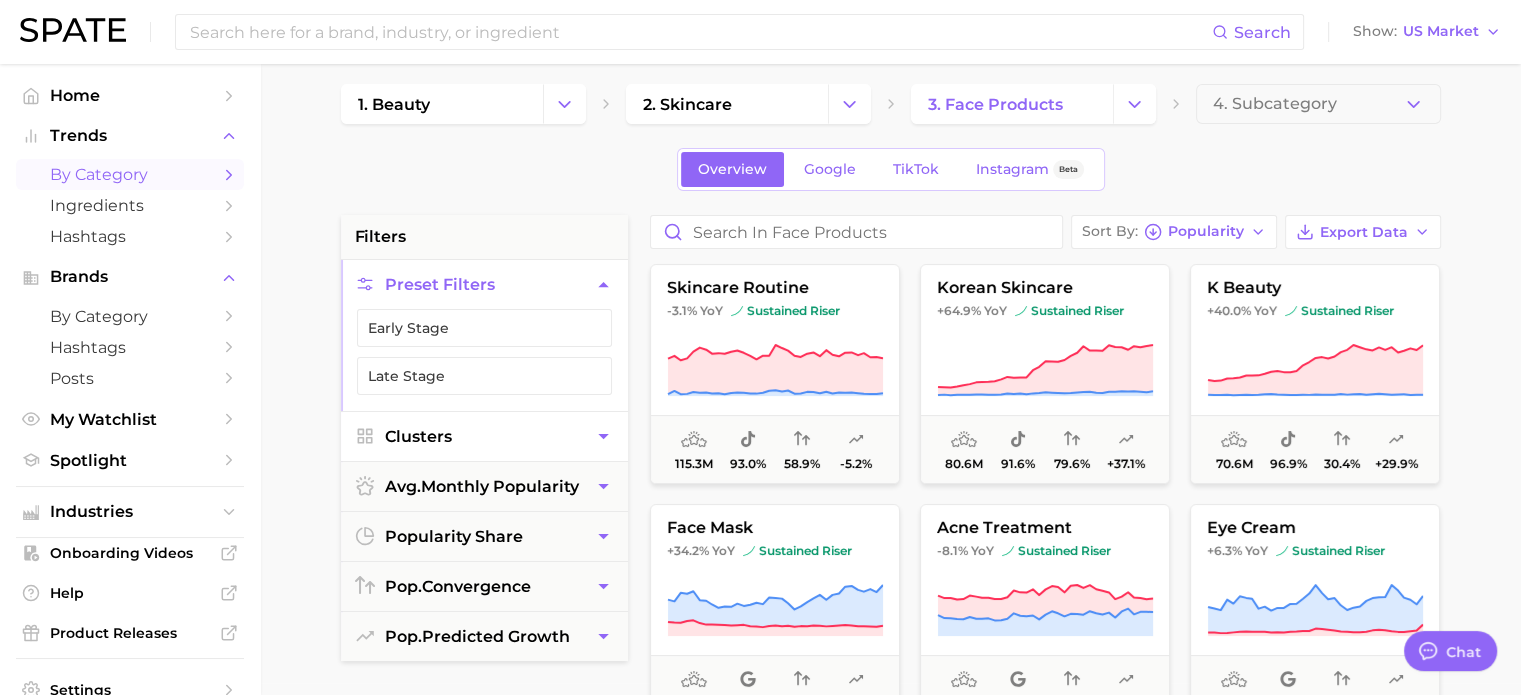 scroll, scrollTop: 0, scrollLeft: 0, axis: both 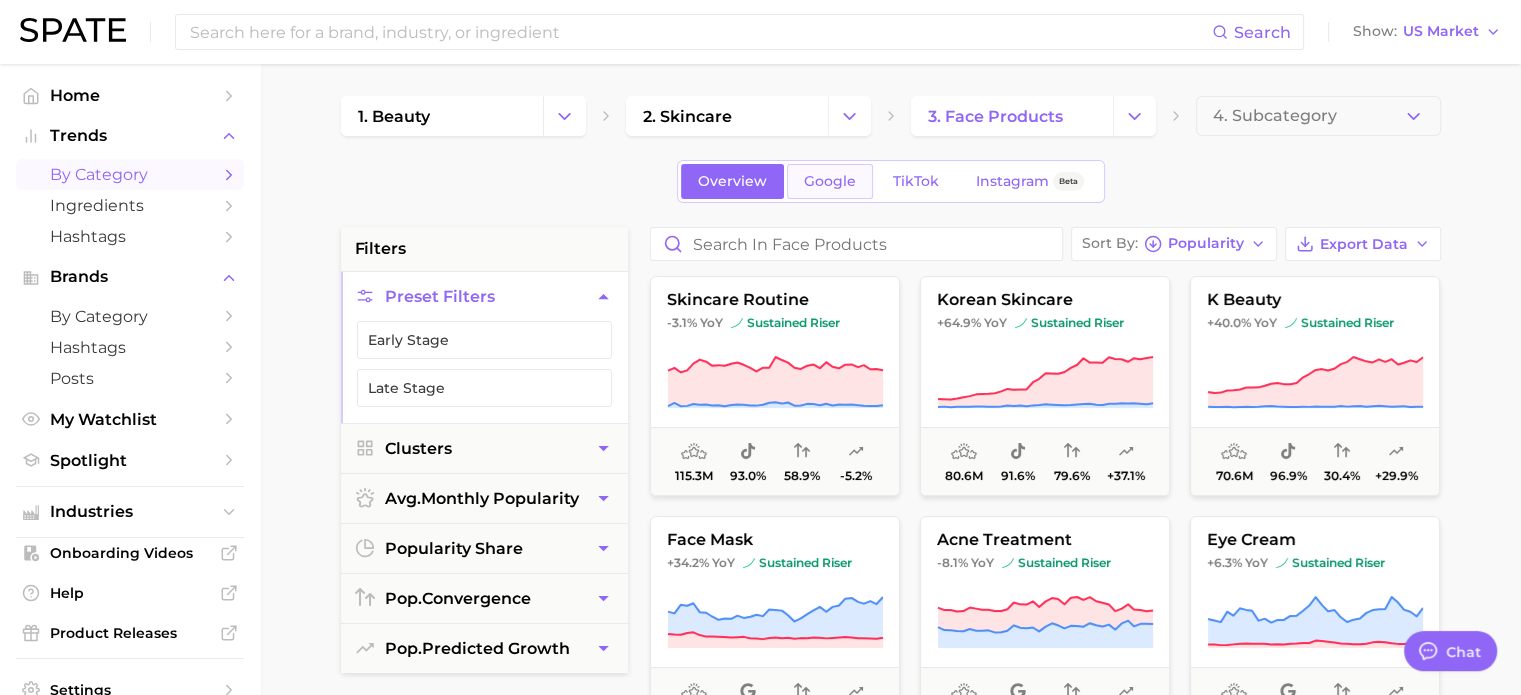 click on "Google" at bounding box center (830, 181) 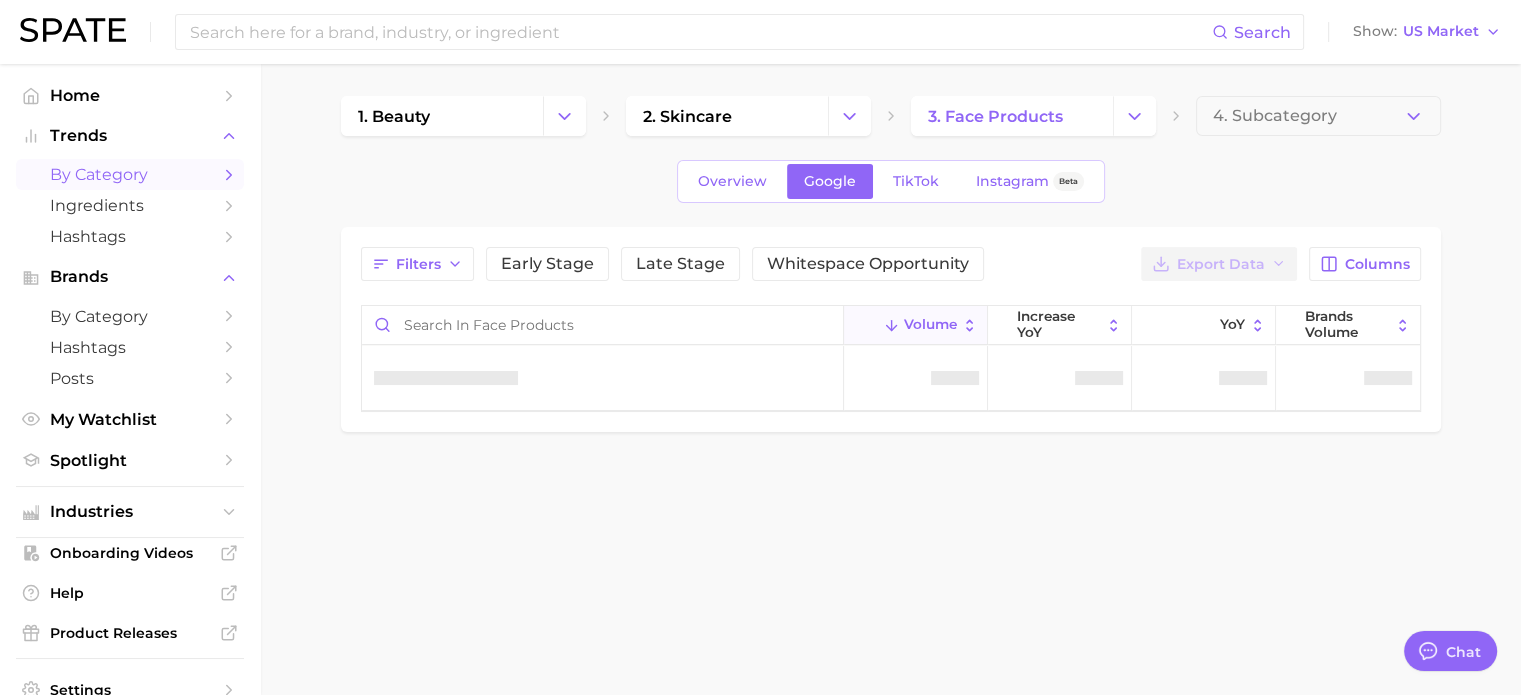 type on "x" 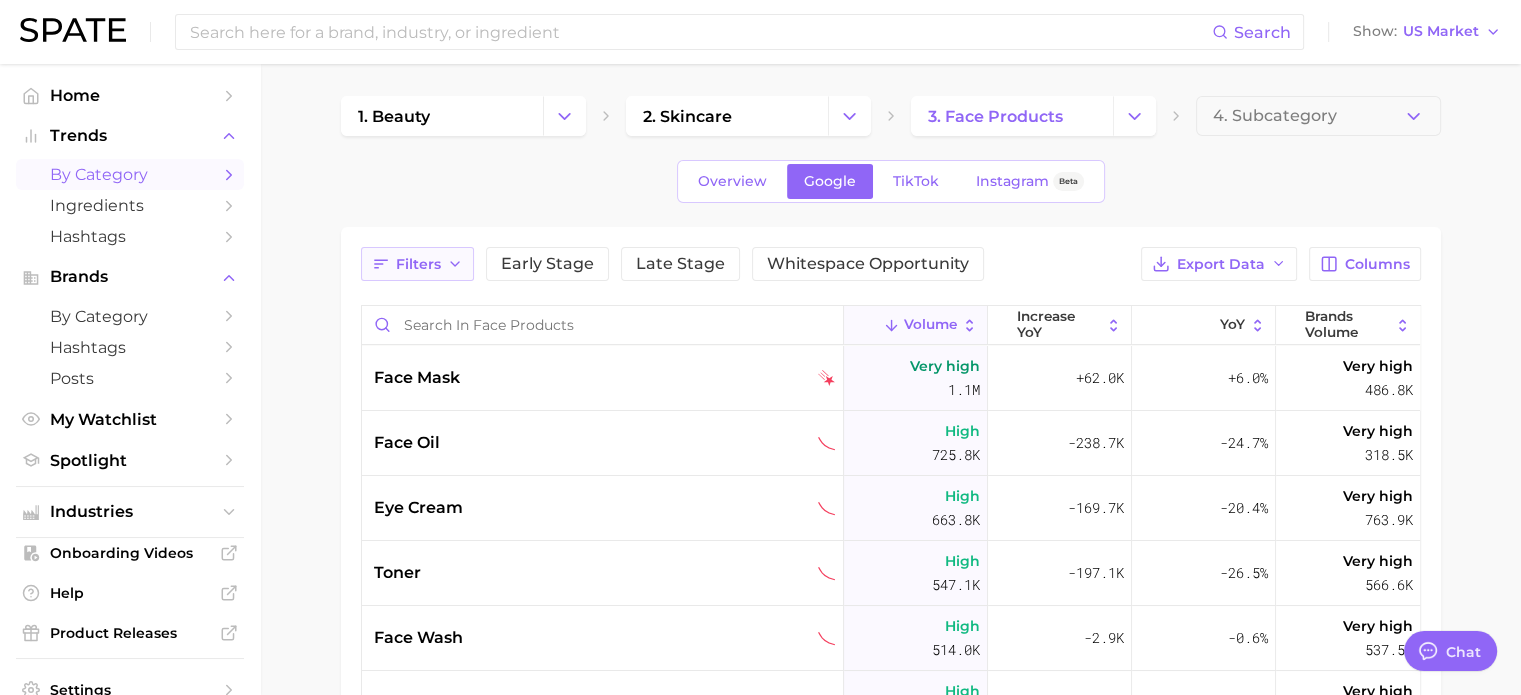 click 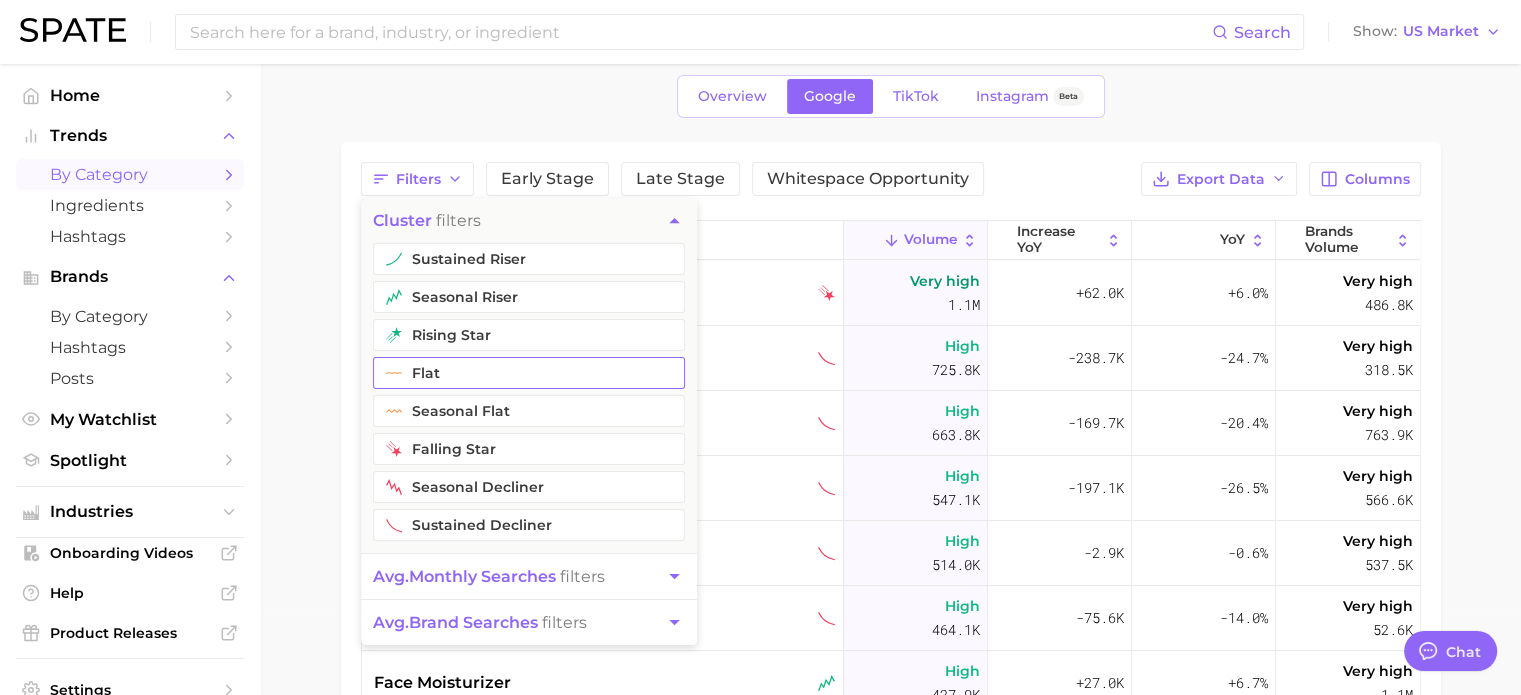 scroll, scrollTop: 0, scrollLeft: 0, axis: both 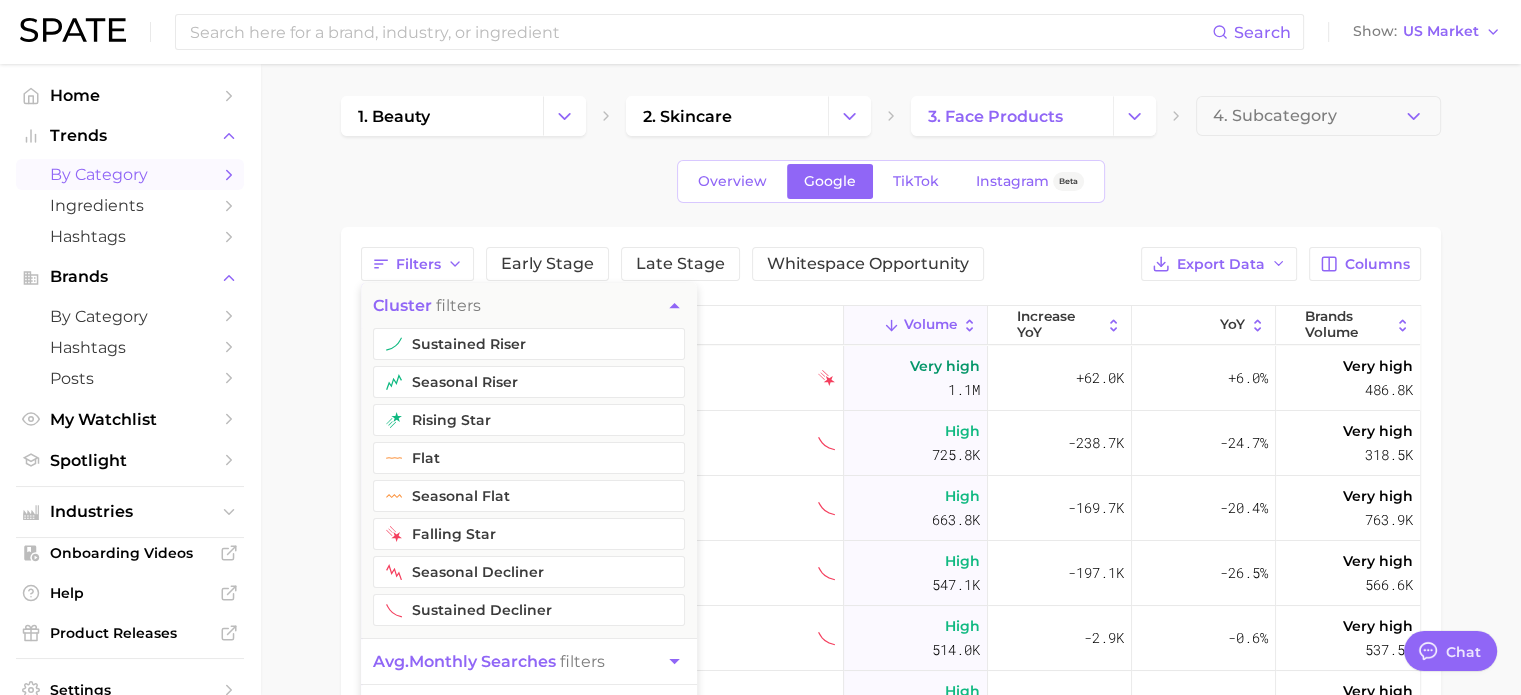 click on "Overview Google TikTok Instagram Beta" at bounding box center [891, 181] 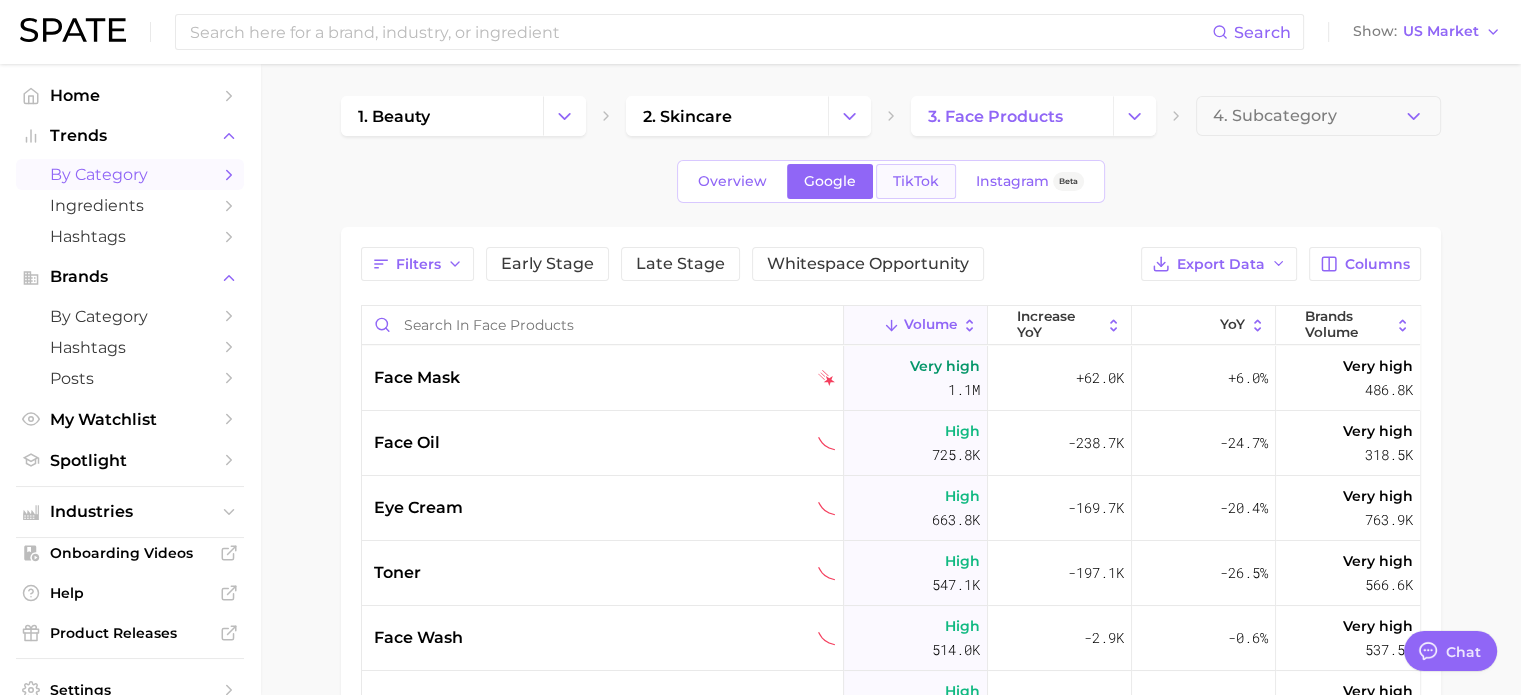 click on "TikTok" at bounding box center (916, 181) 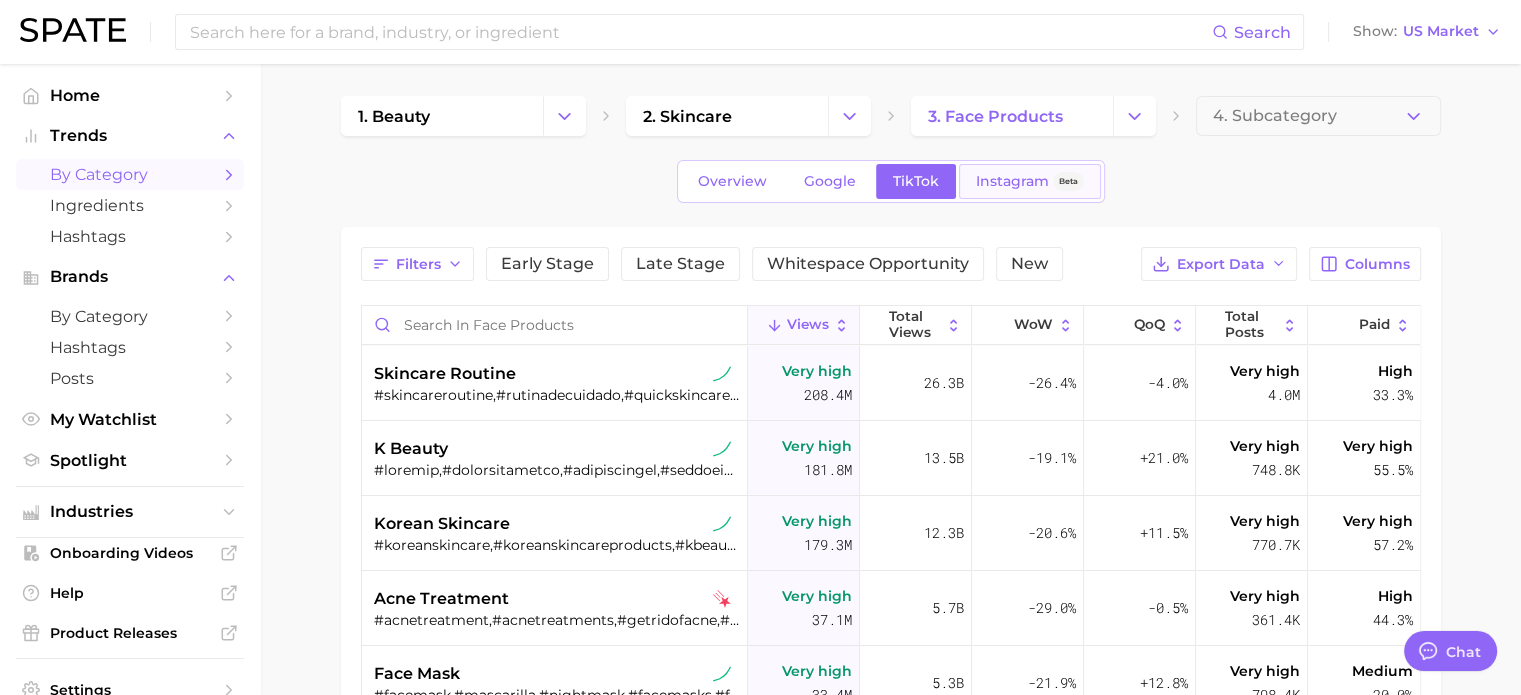 click on "Instagram" at bounding box center (1012, 181) 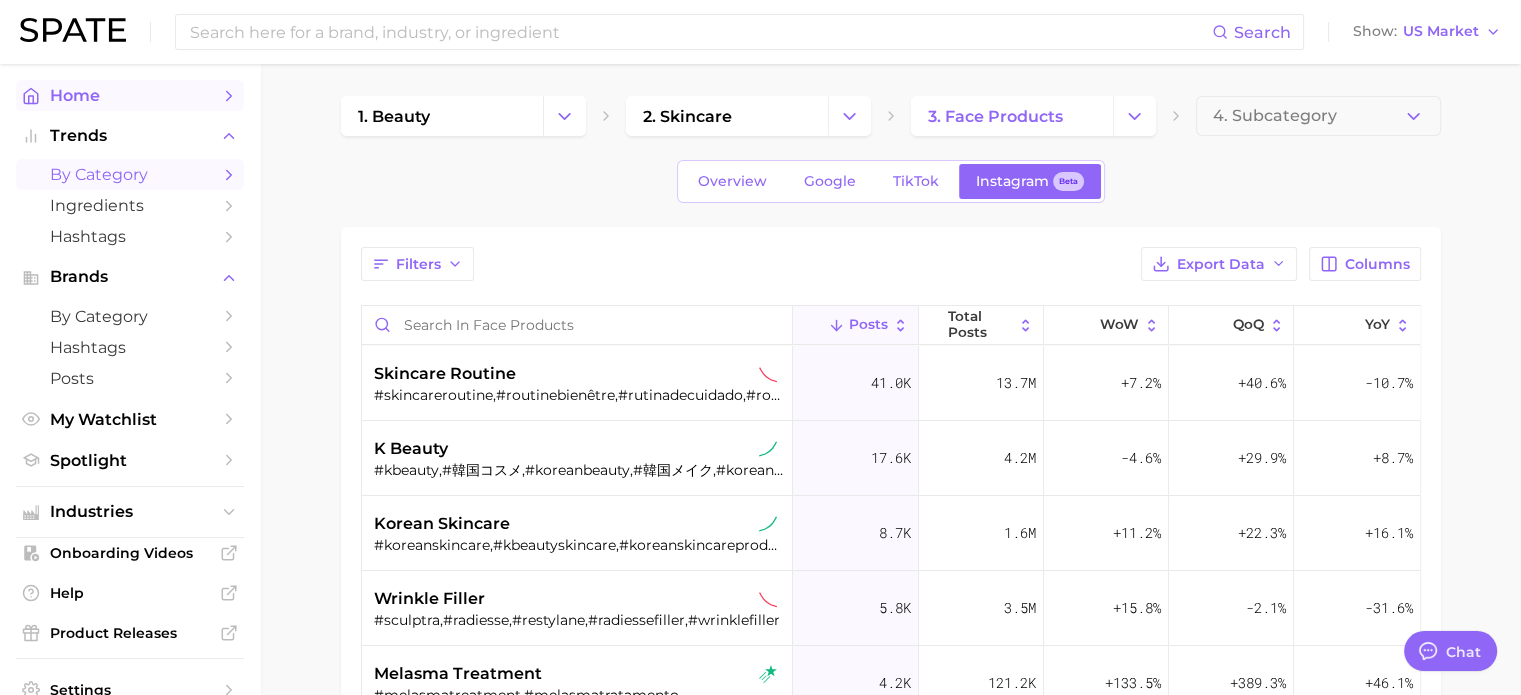 click on "Home" at bounding box center [130, 95] 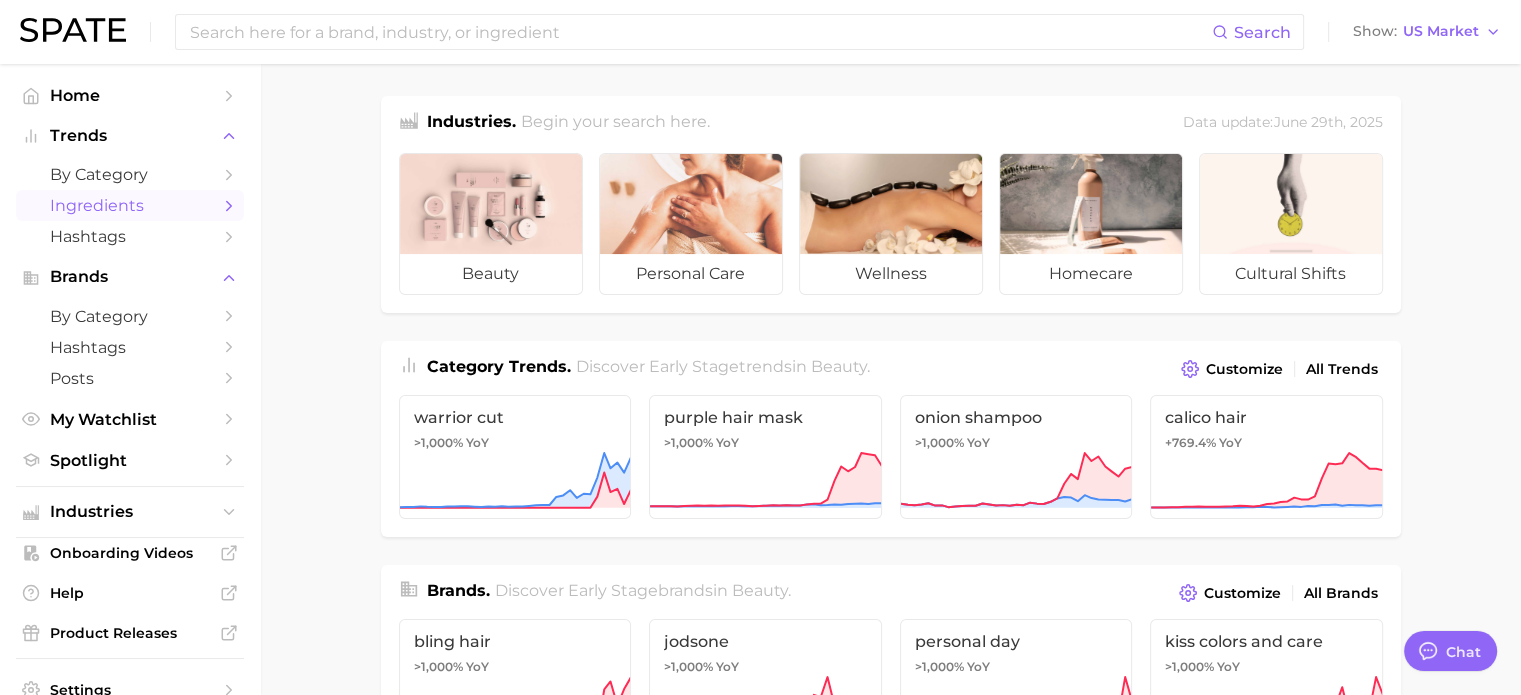 click on "Ingredients" at bounding box center (130, 205) 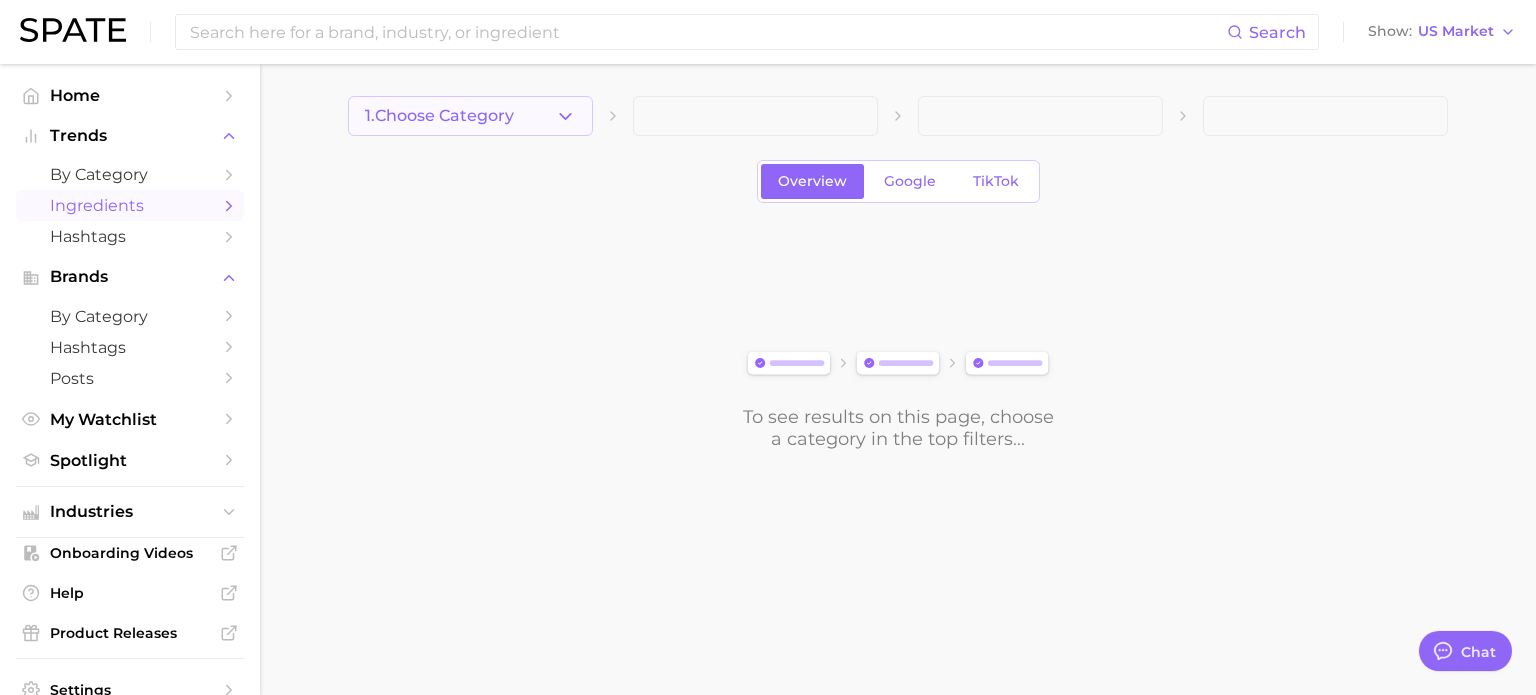 click 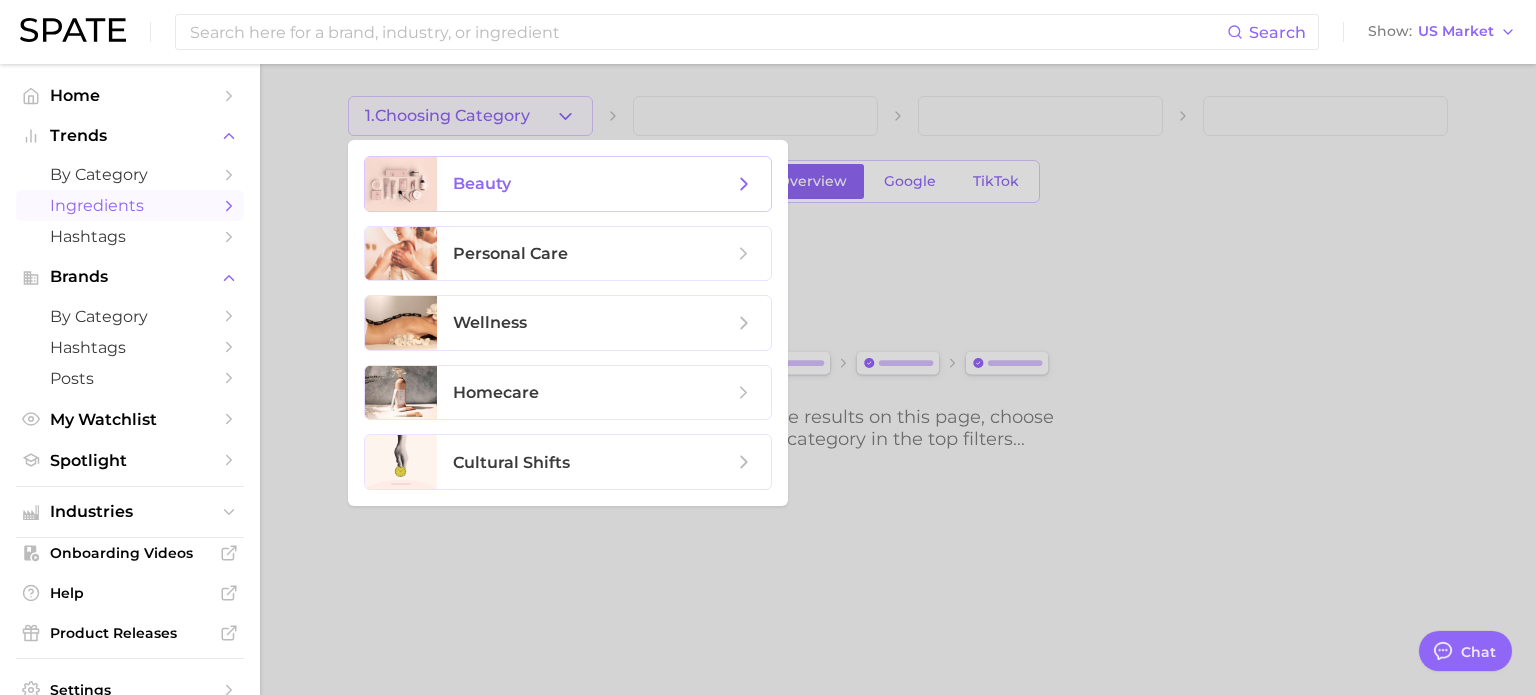 click on "beauty" at bounding box center (593, 184) 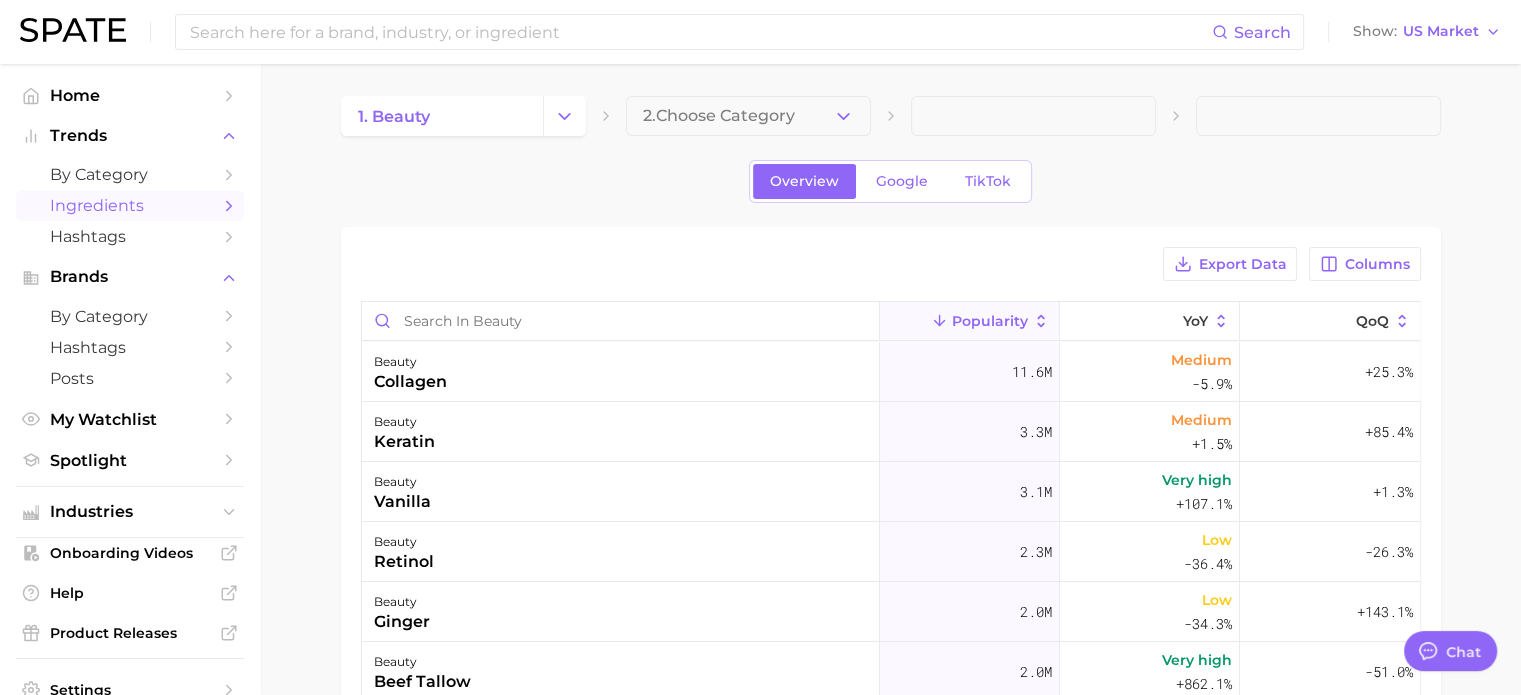 click 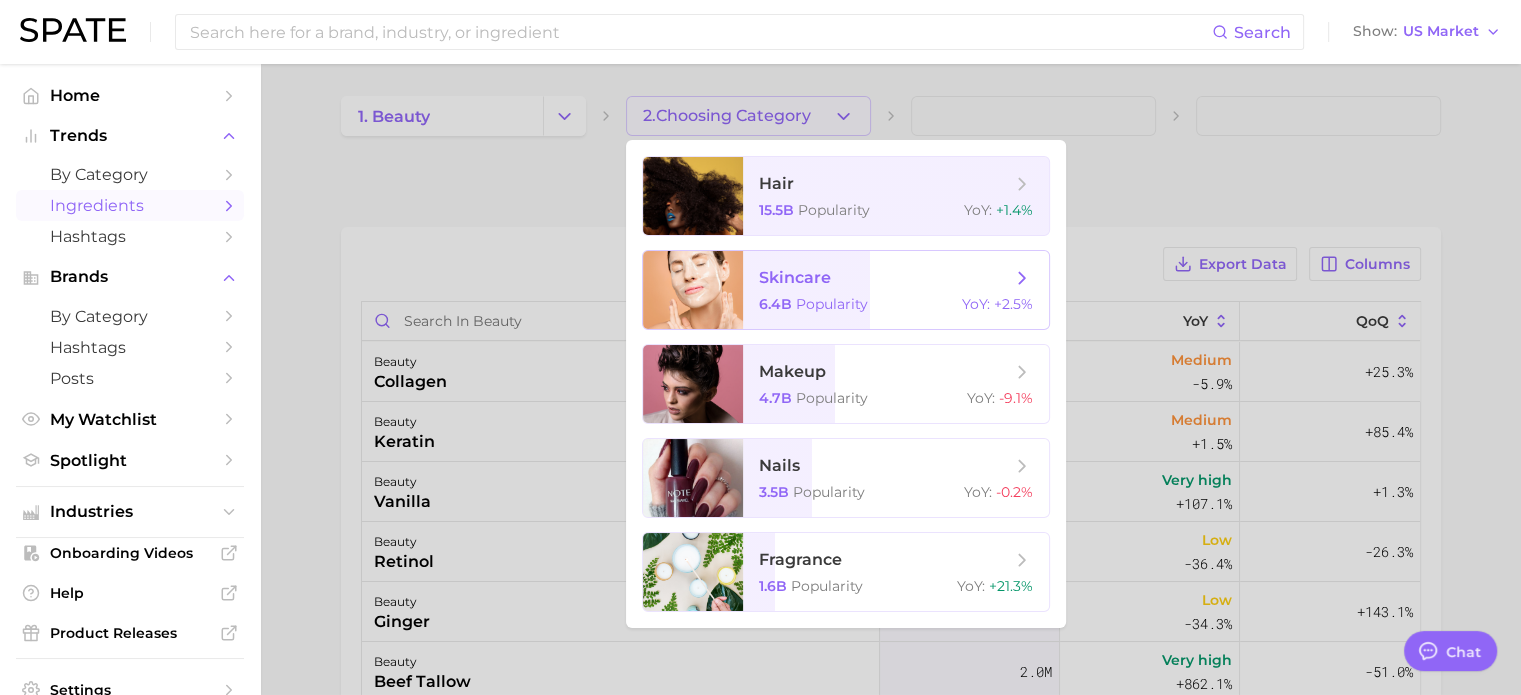click on "skincare" at bounding box center [795, 277] 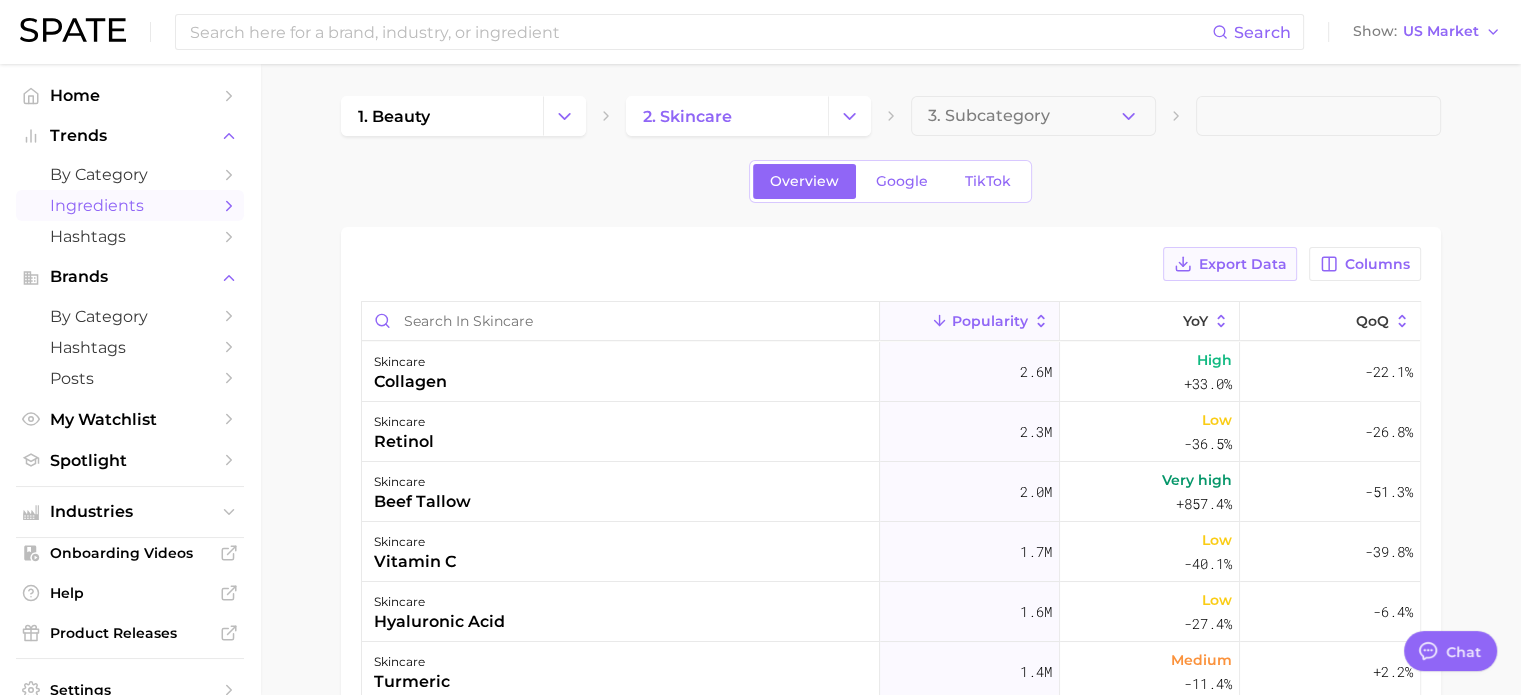 click on "Export Data" at bounding box center (1242, 264) 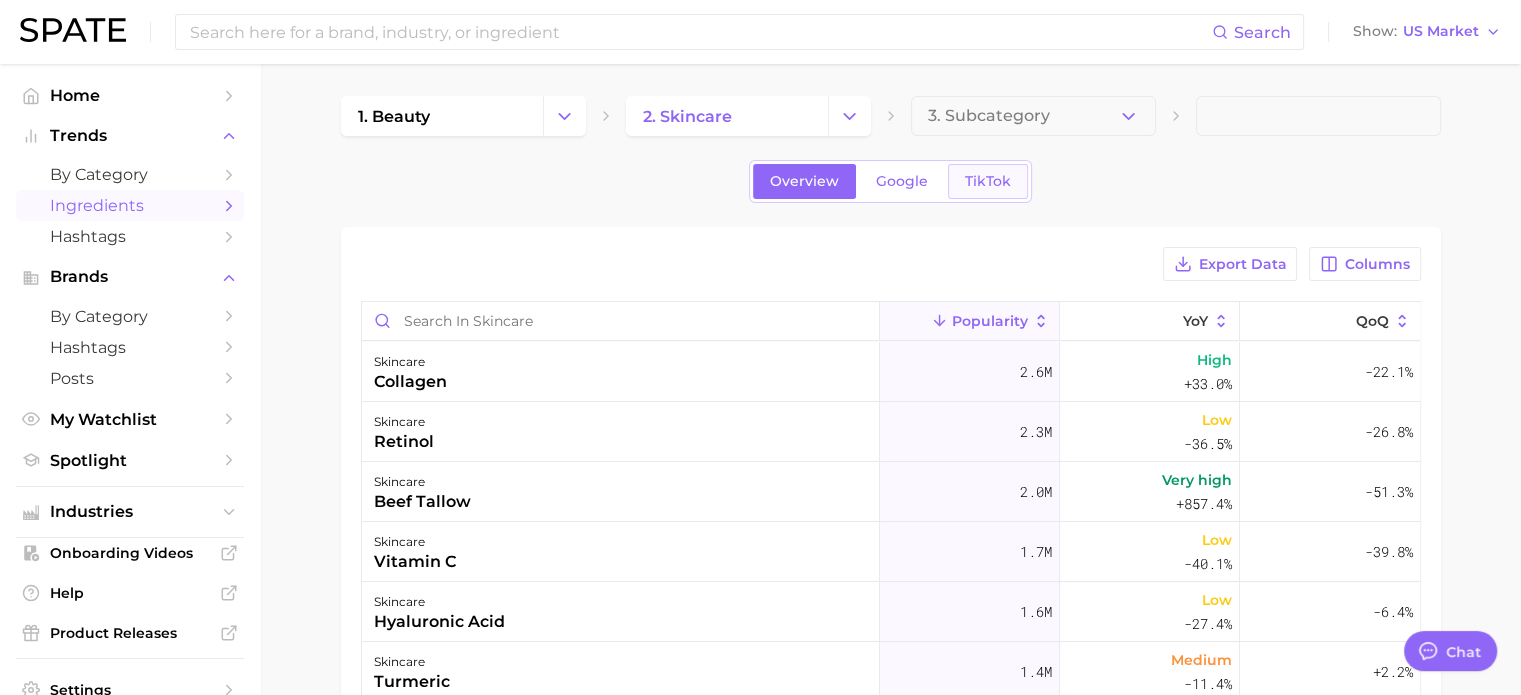 click on "TikTok" at bounding box center [988, 181] 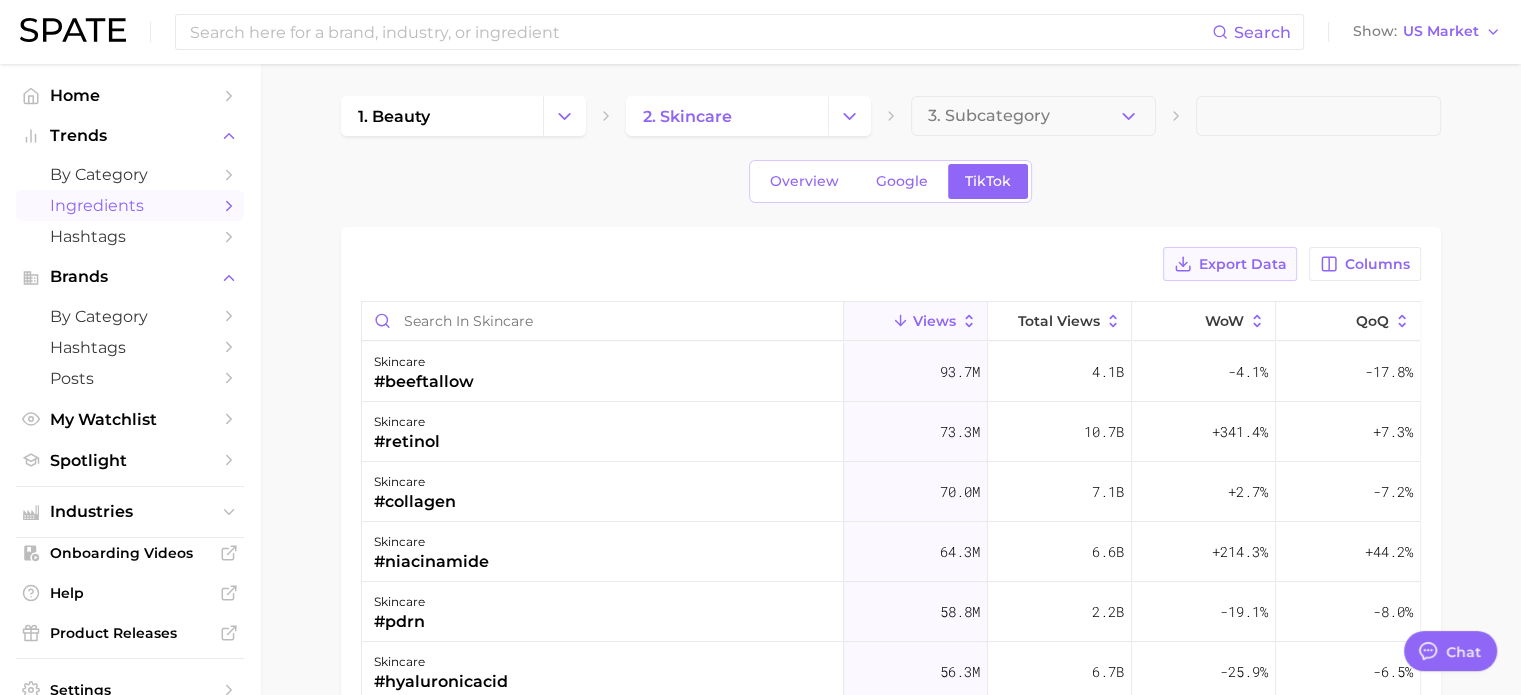 click on "Export Data" at bounding box center [1242, 264] 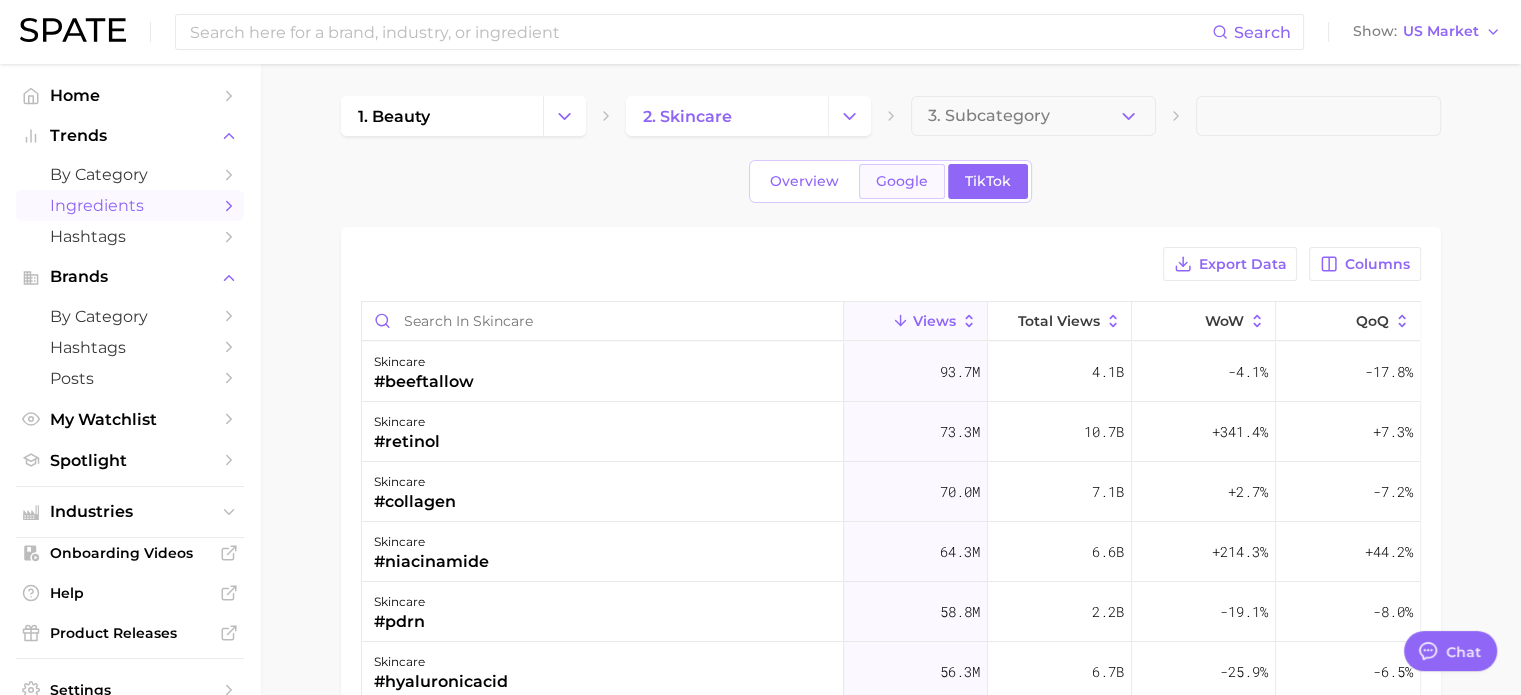 click on "Google" at bounding box center (902, 181) 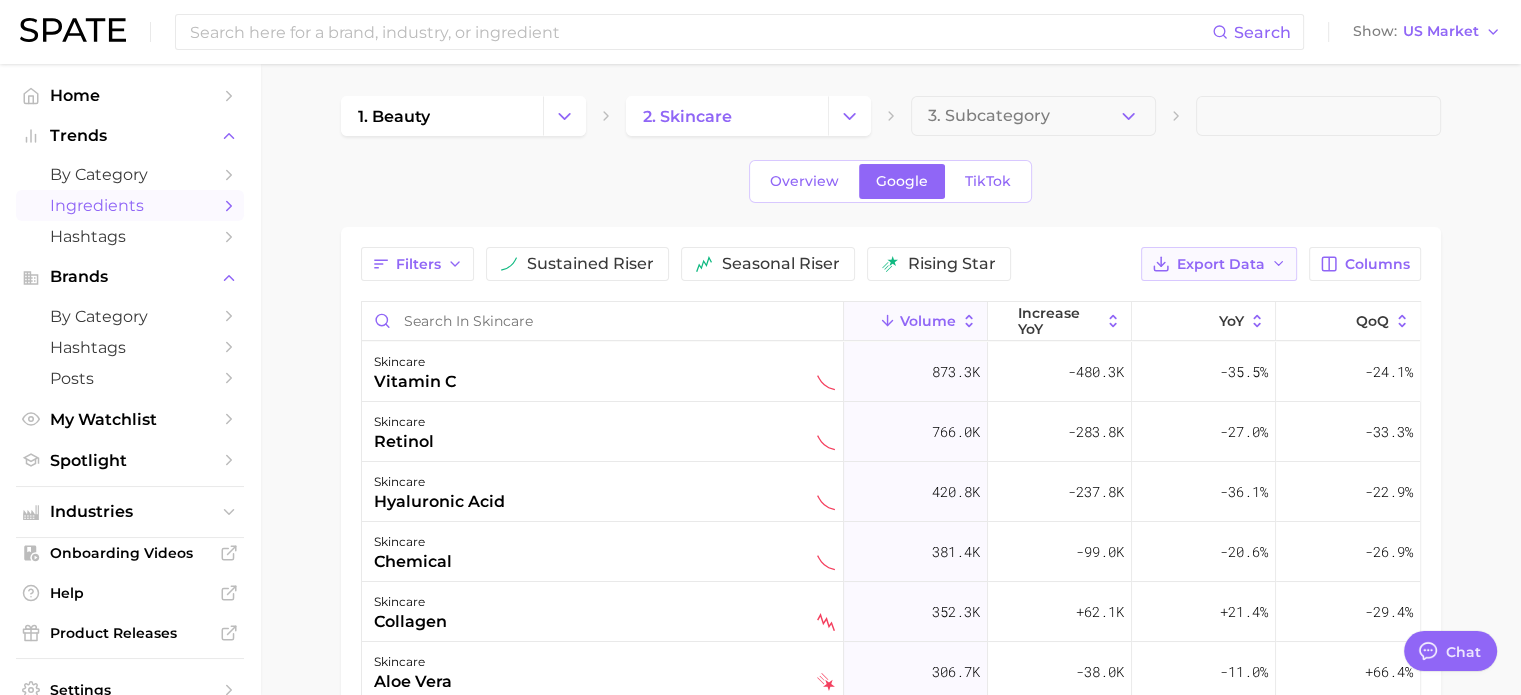 click on "Export Data" at bounding box center (1221, 264) 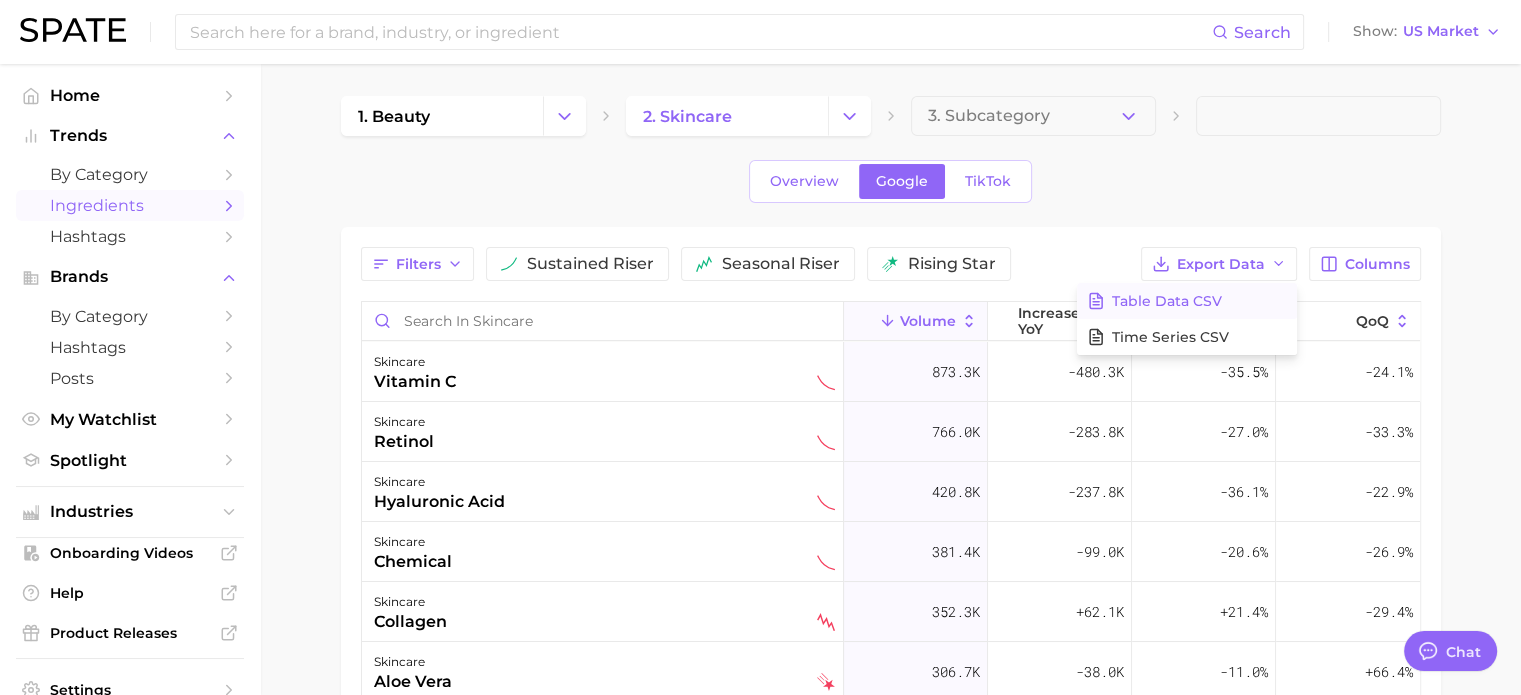 click on "Table Data CSV" at bounding box center [1167, 301] 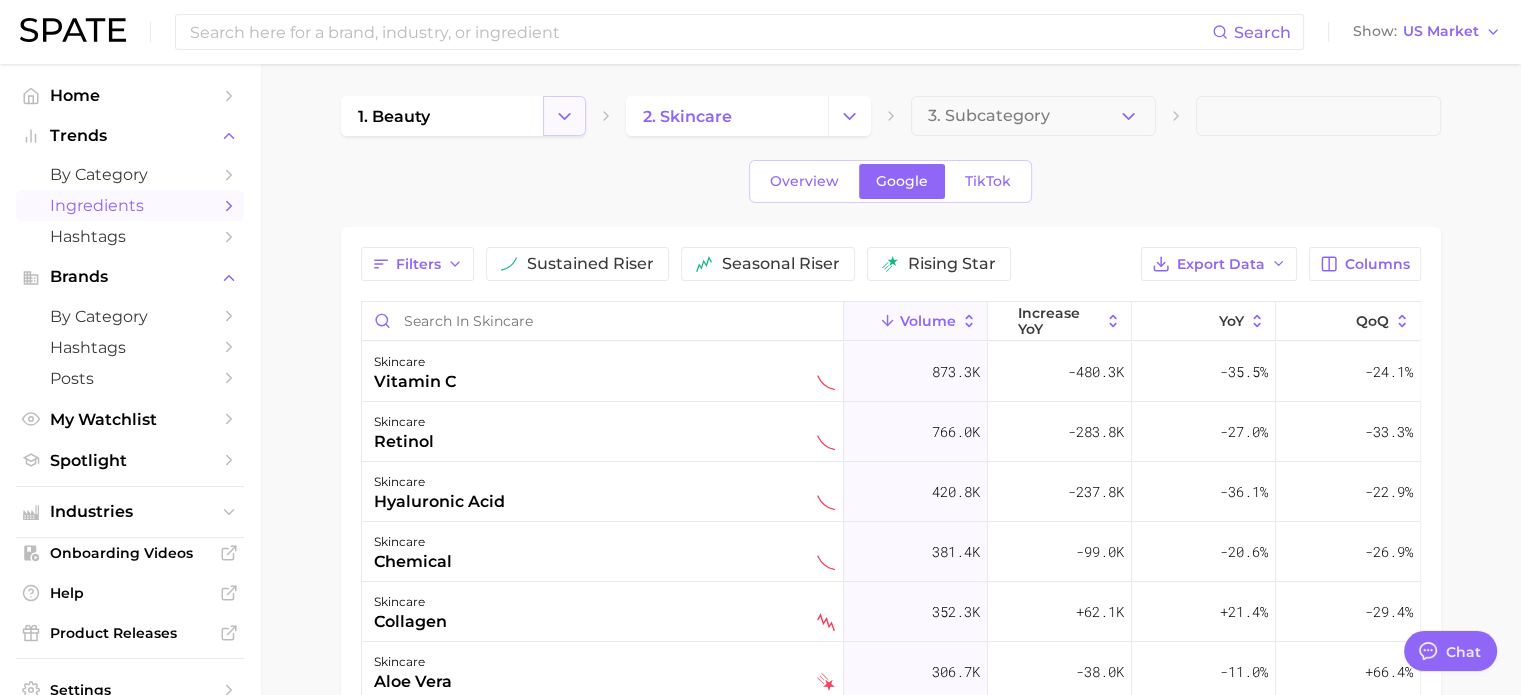 click 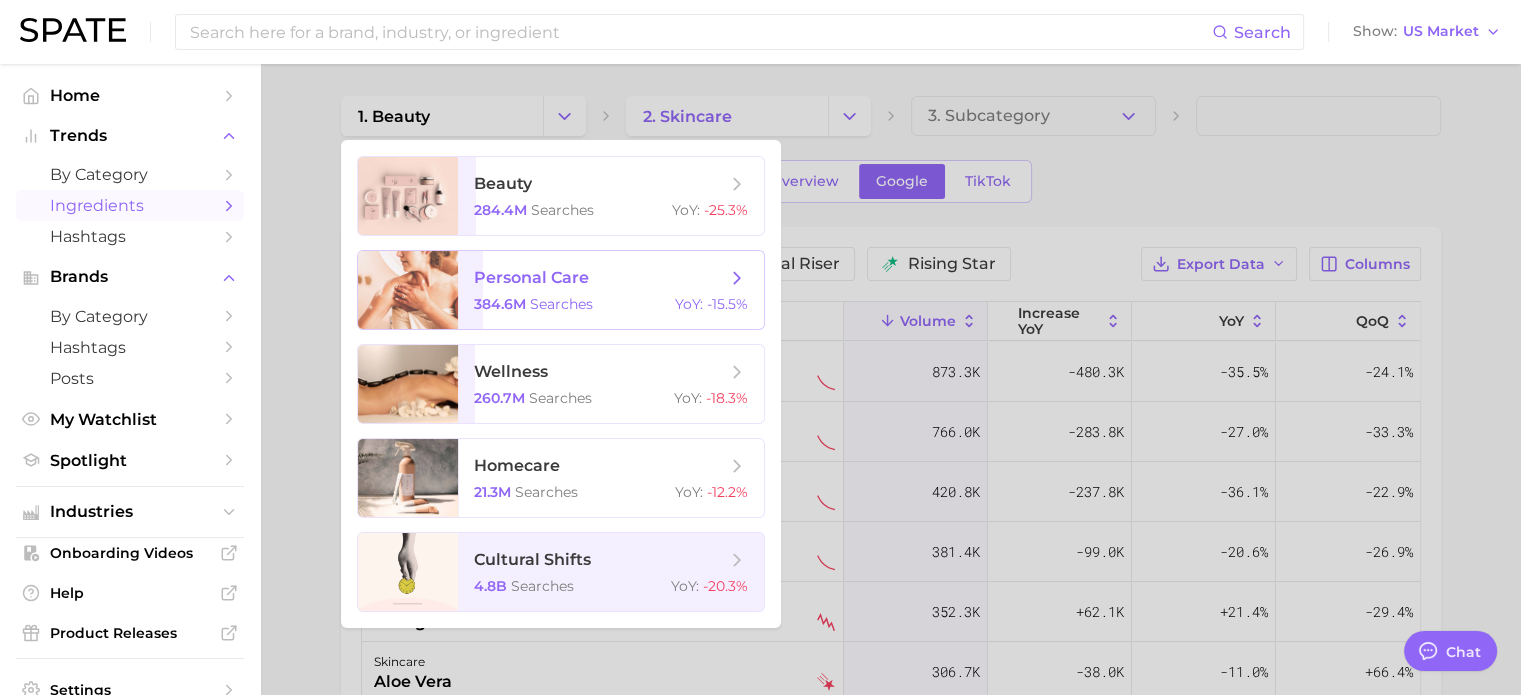 click on "personal care" at bounding box center [531, 277] 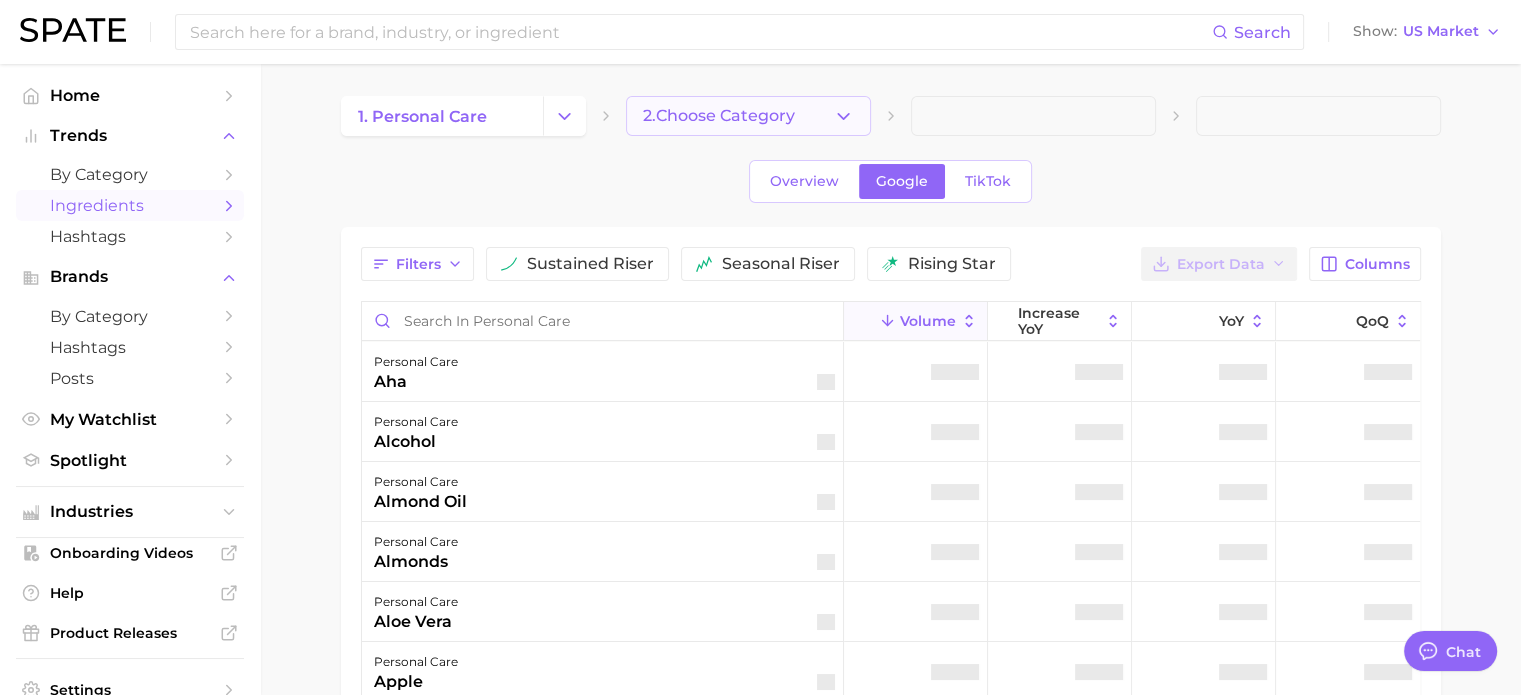 click 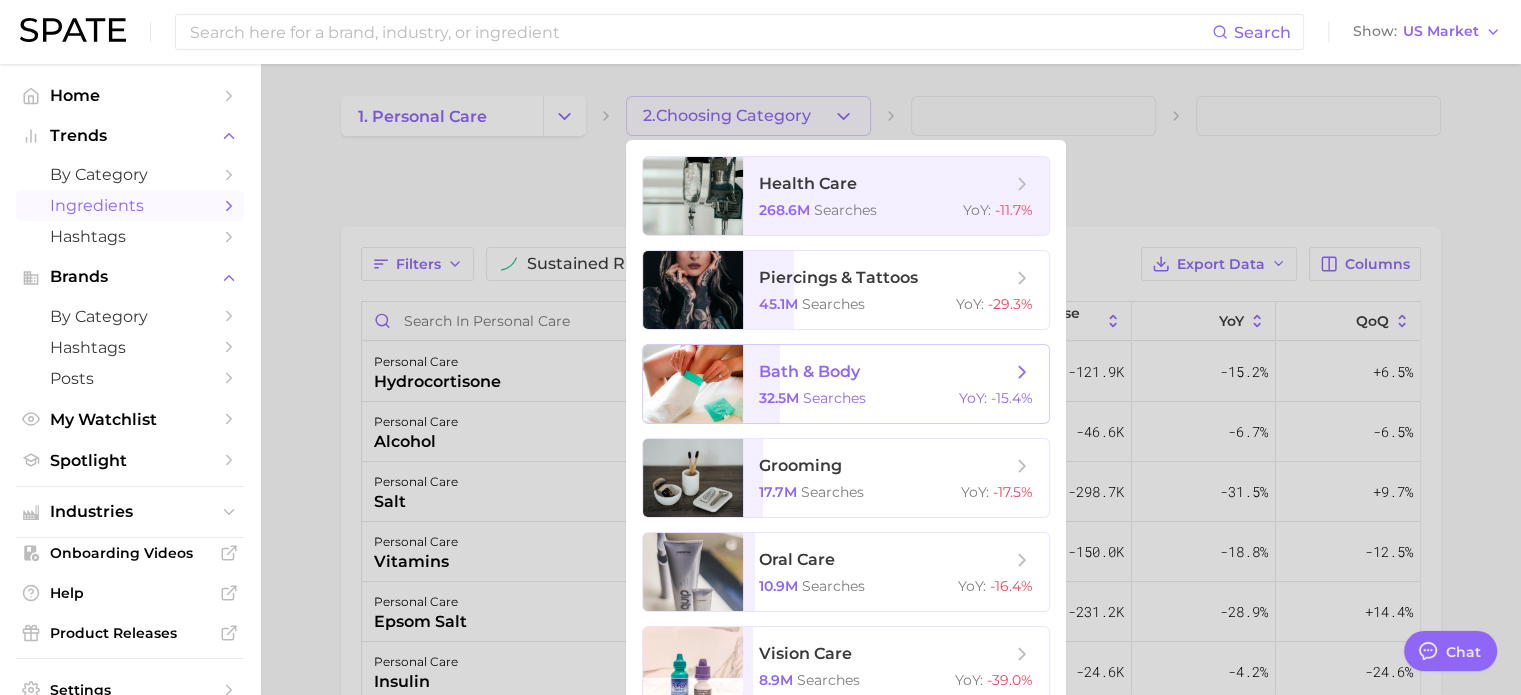 click on "bath & body" at bounding box center (809, 371) 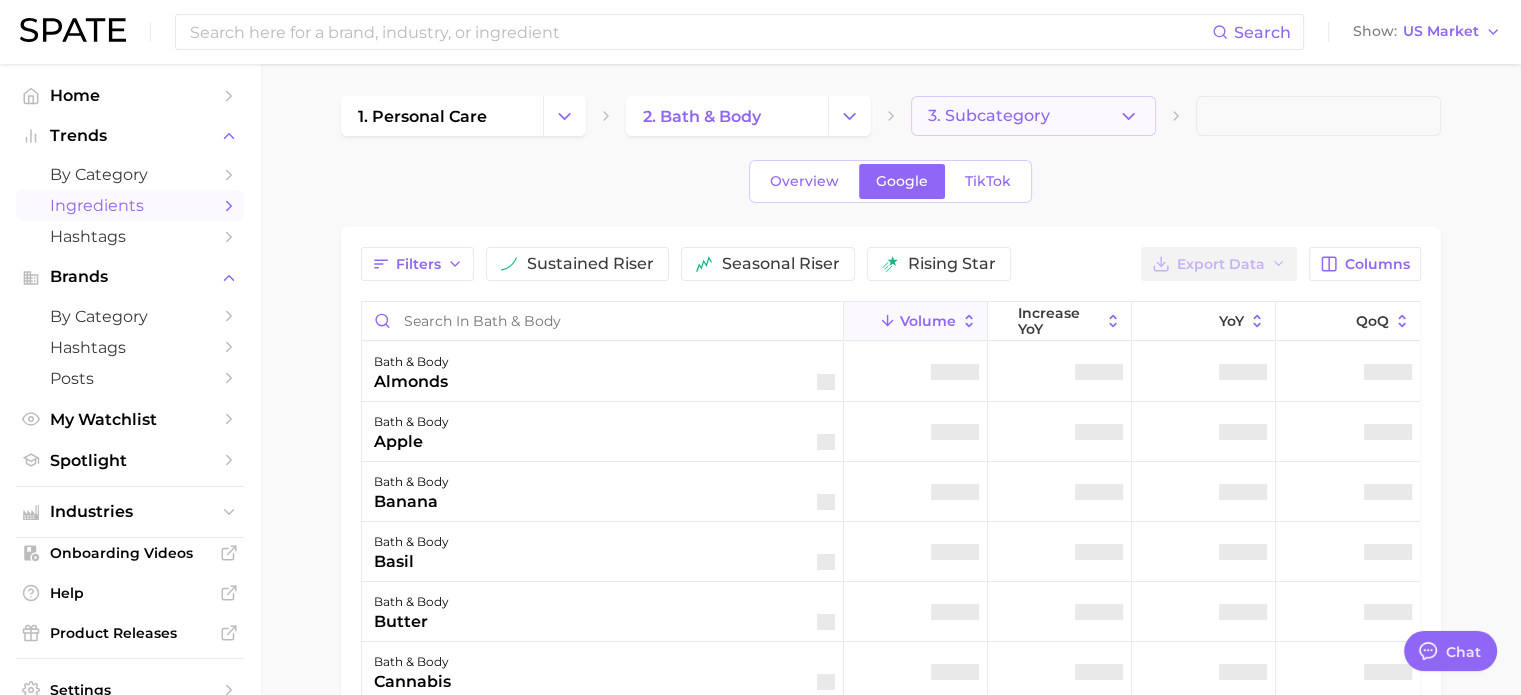 click 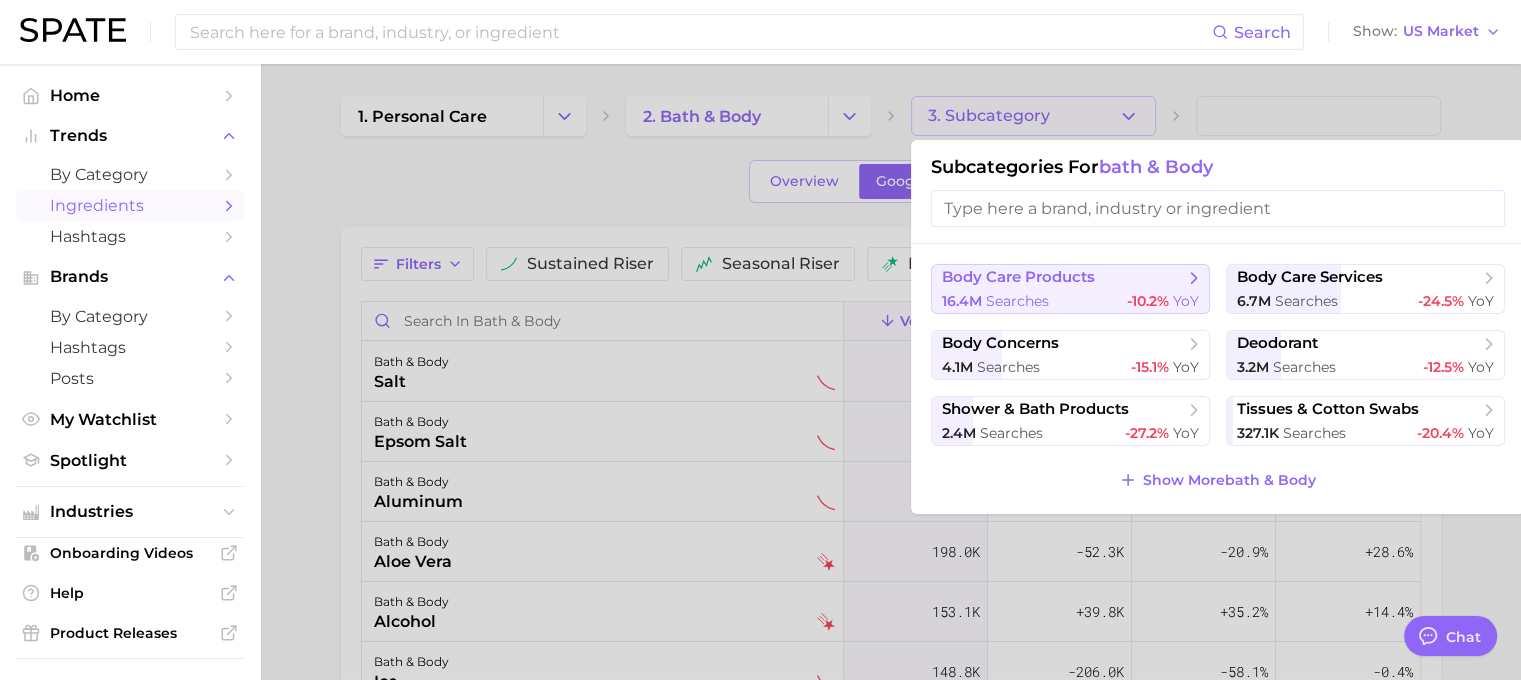 click on "body care products" at bounding box center (1018, 277) 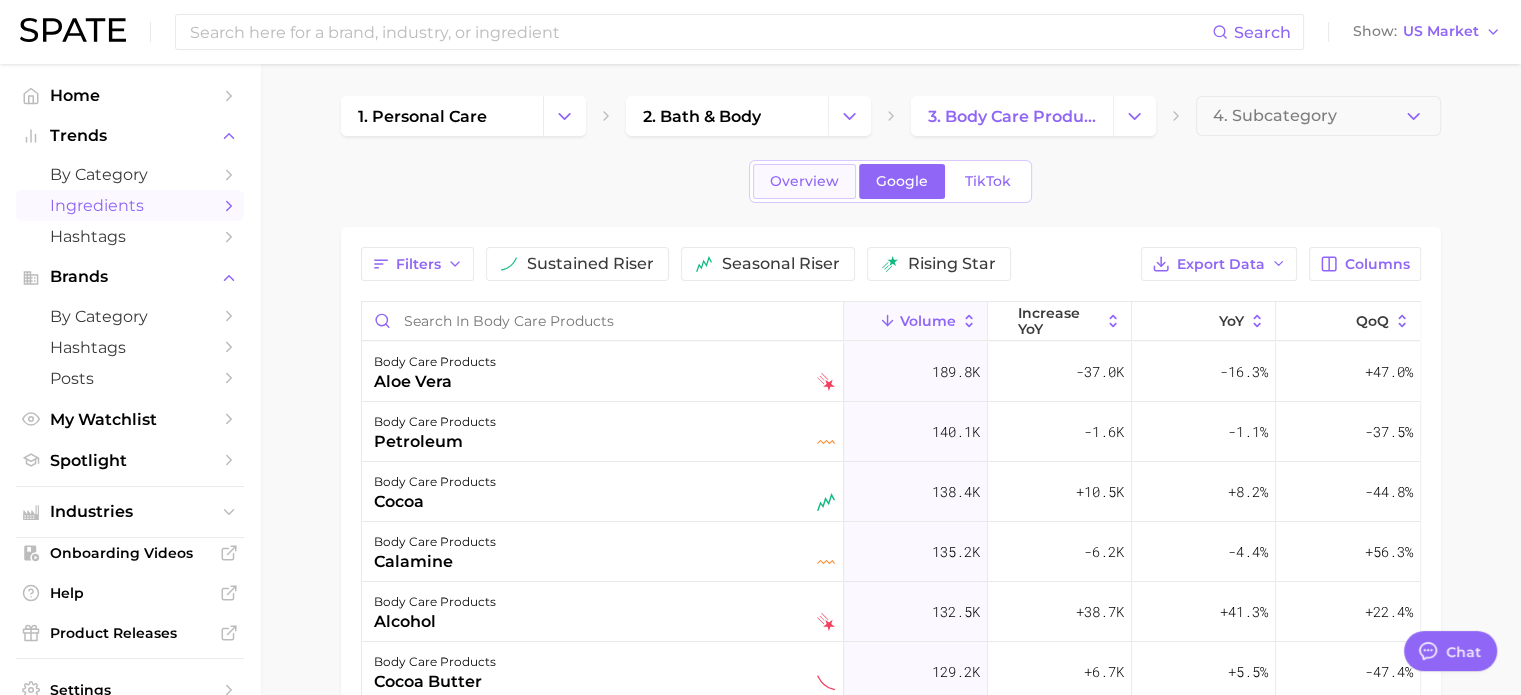 click on "Overview" at bounding box center [804, 181] 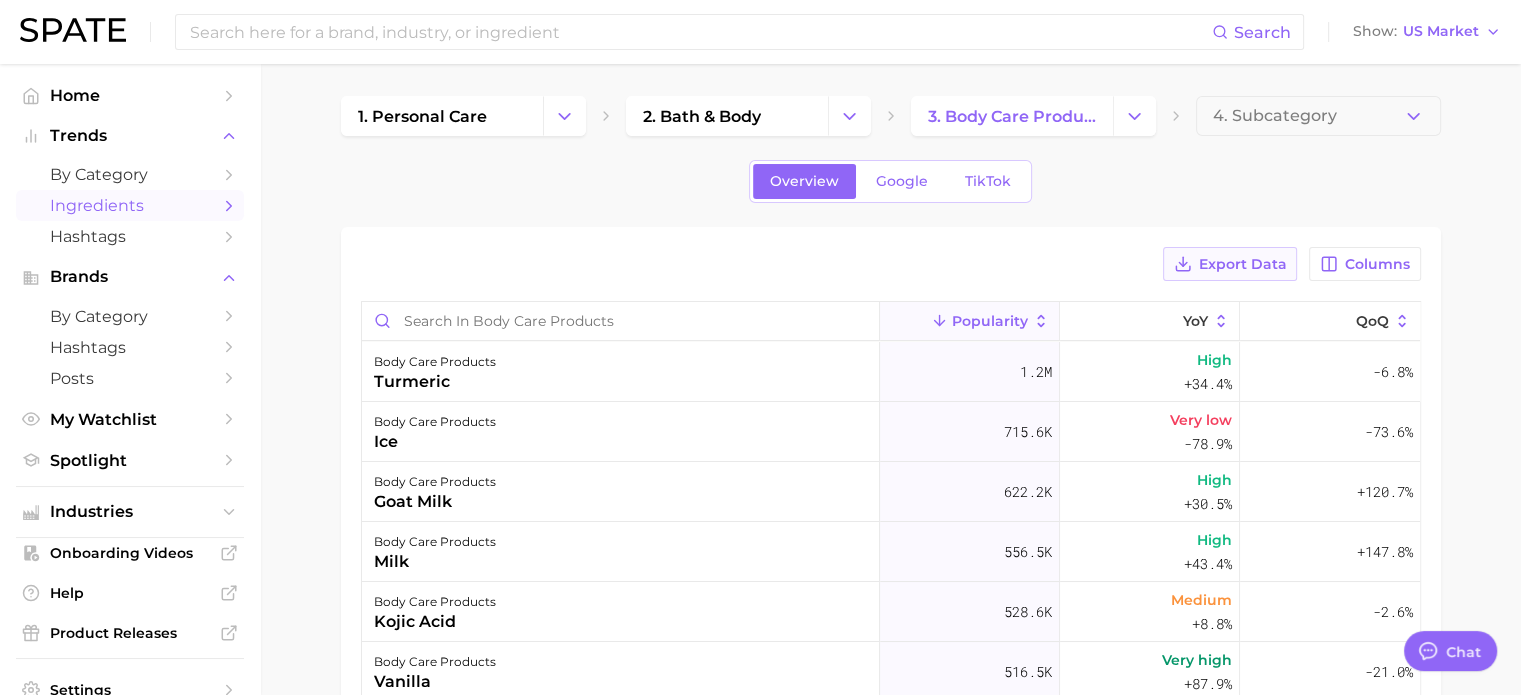 click on "Export Data" at bounding box center (1242, 264) 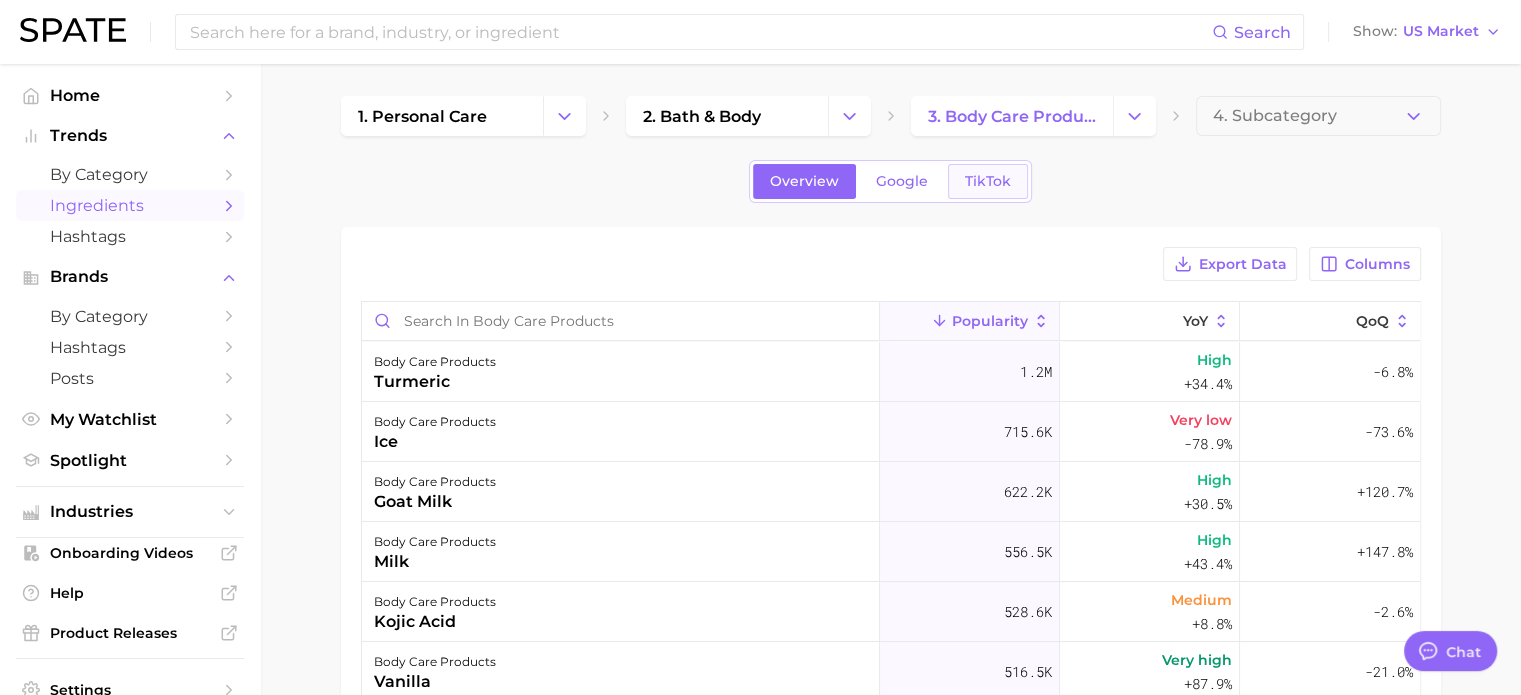 click on "TikTok" at bounding box center (988, 181) 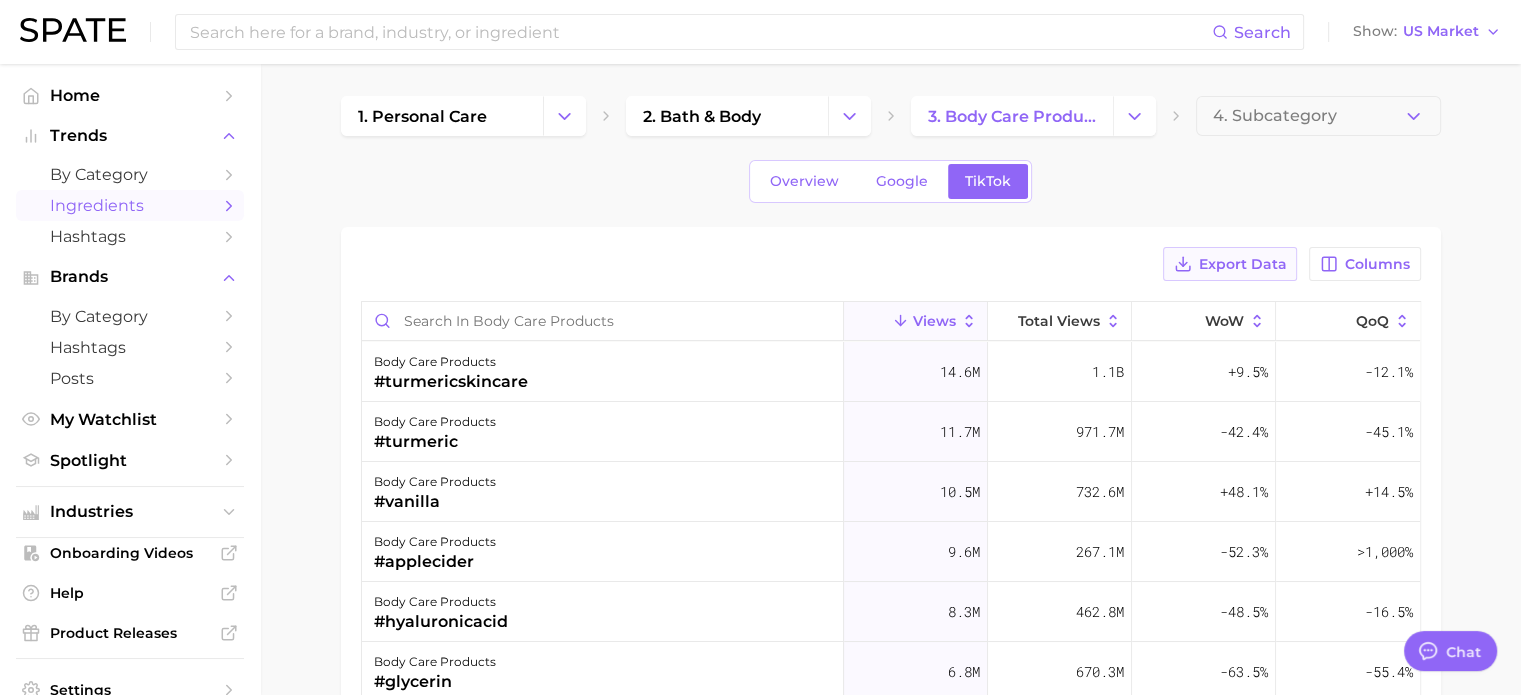 click on "Export Data" at bounding box center [1242, 264] 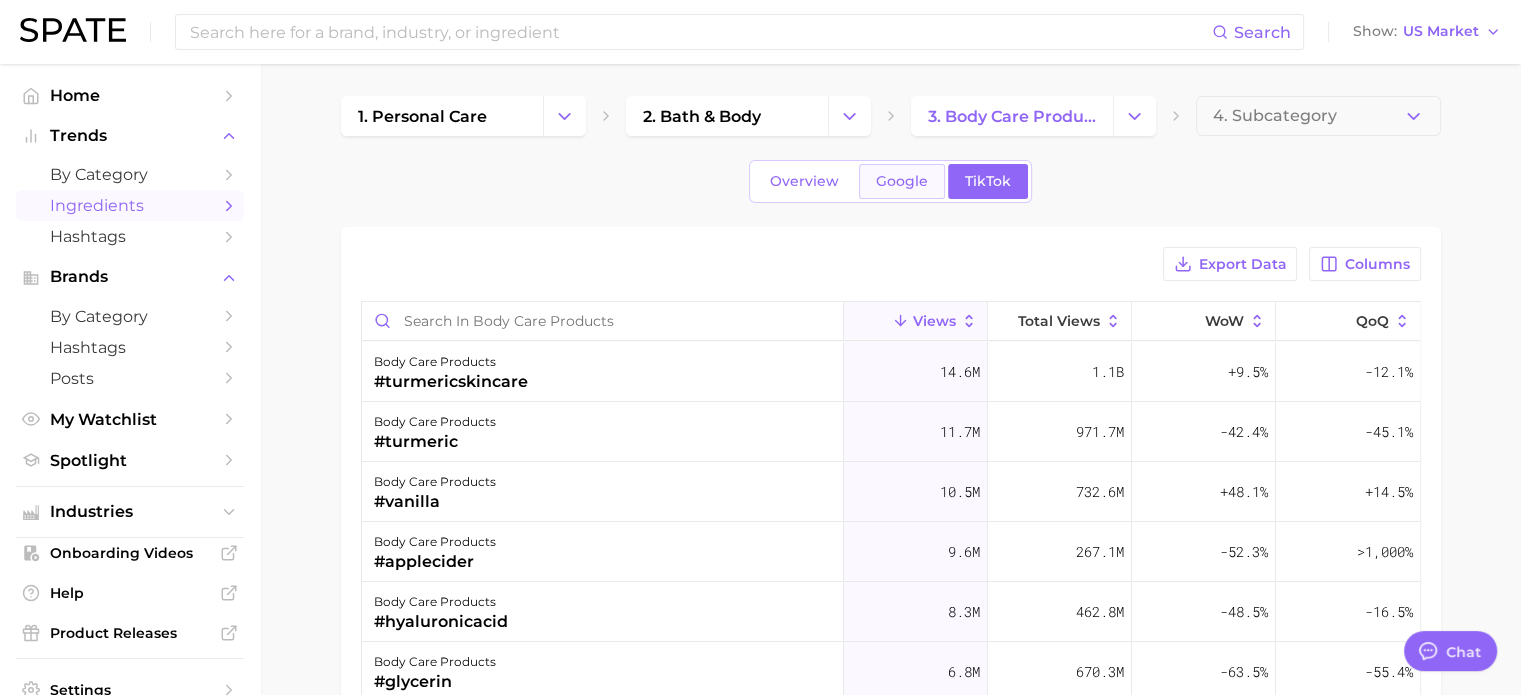 click on "Google" at bounding box center [902, 181] 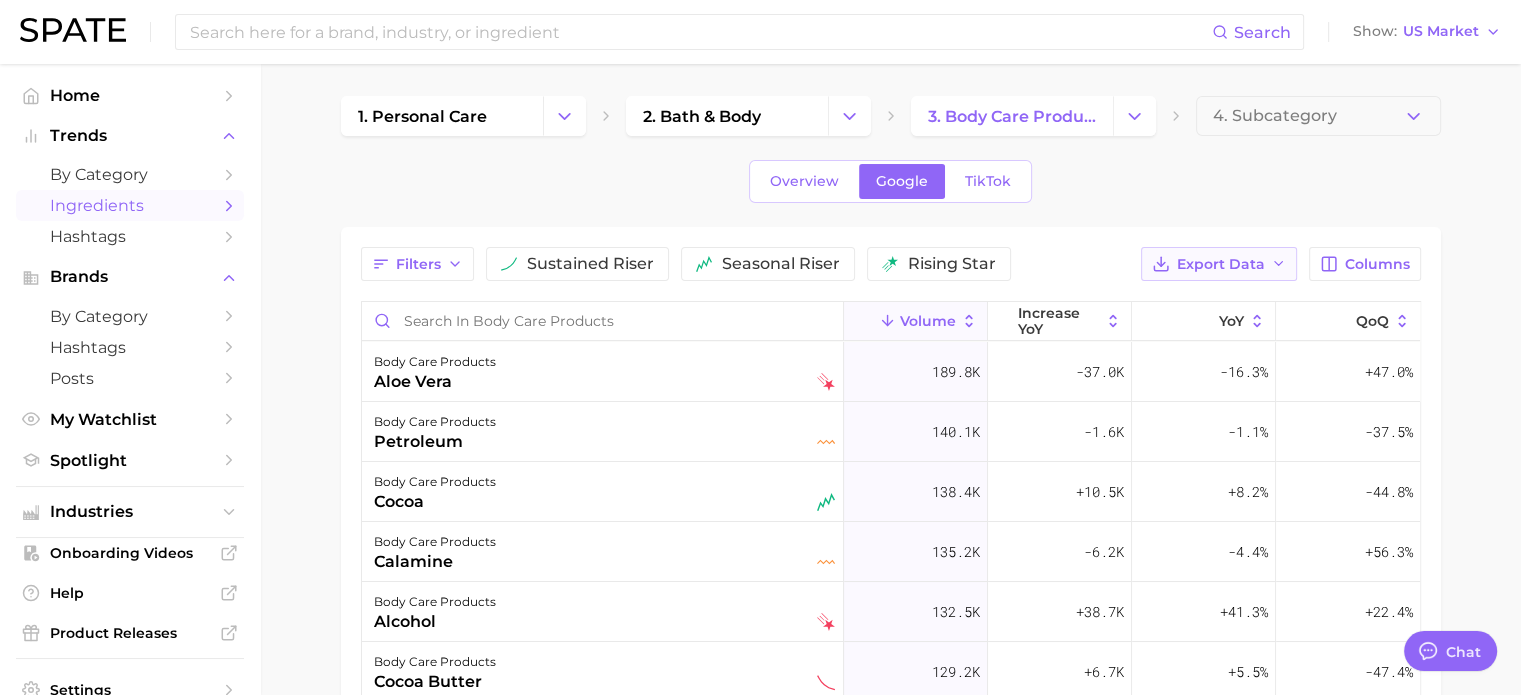 click on "Export Data" at bounding box center [1221, 264] 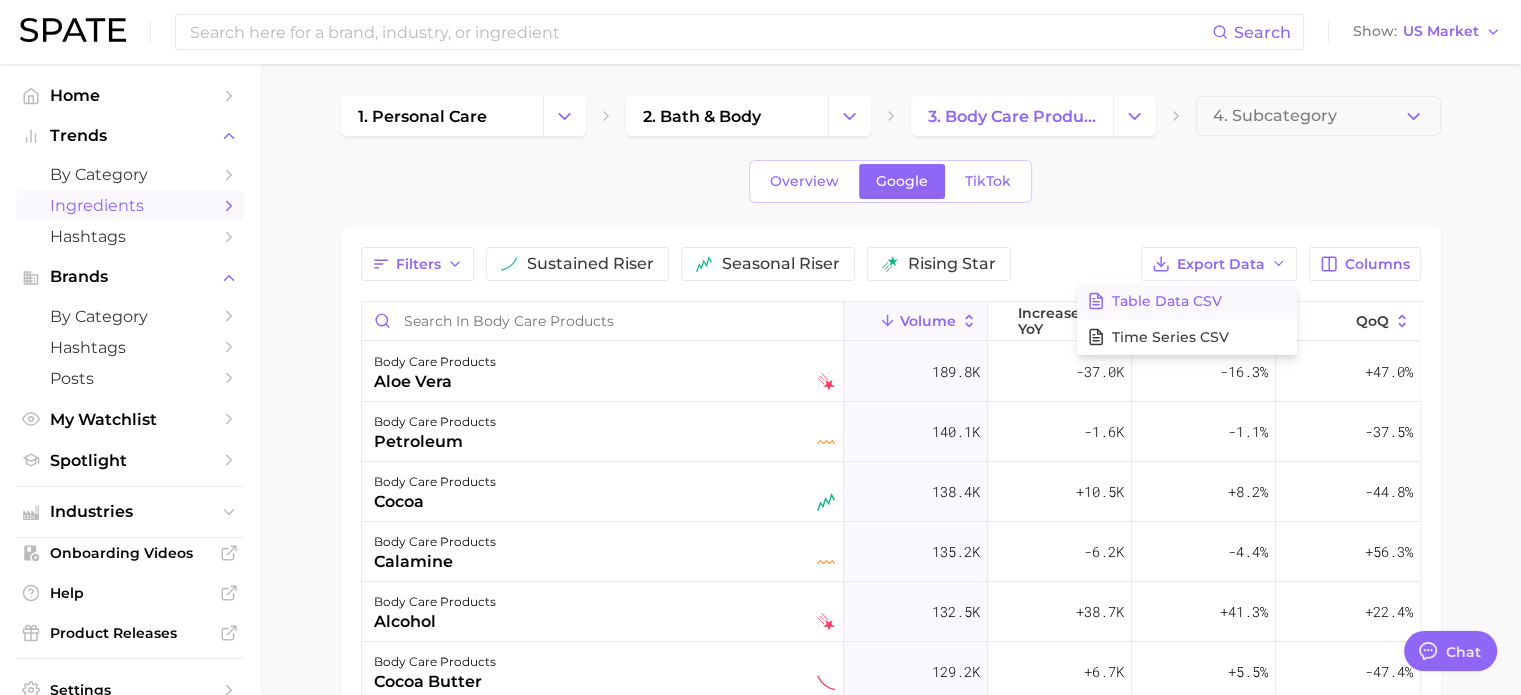 click on "Table Data CSV" at bounding box center (1167, 301) 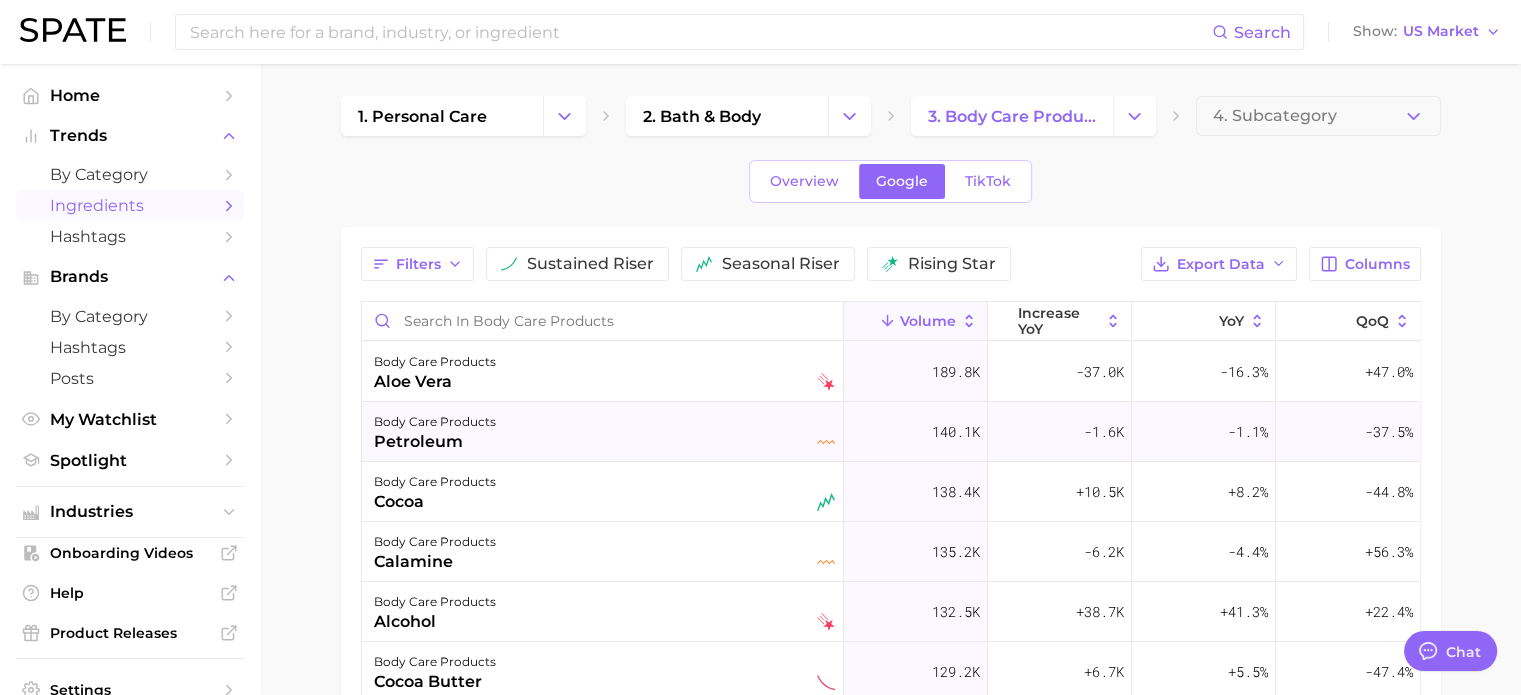 click on "petroleum" at bounding box center (435, 442) 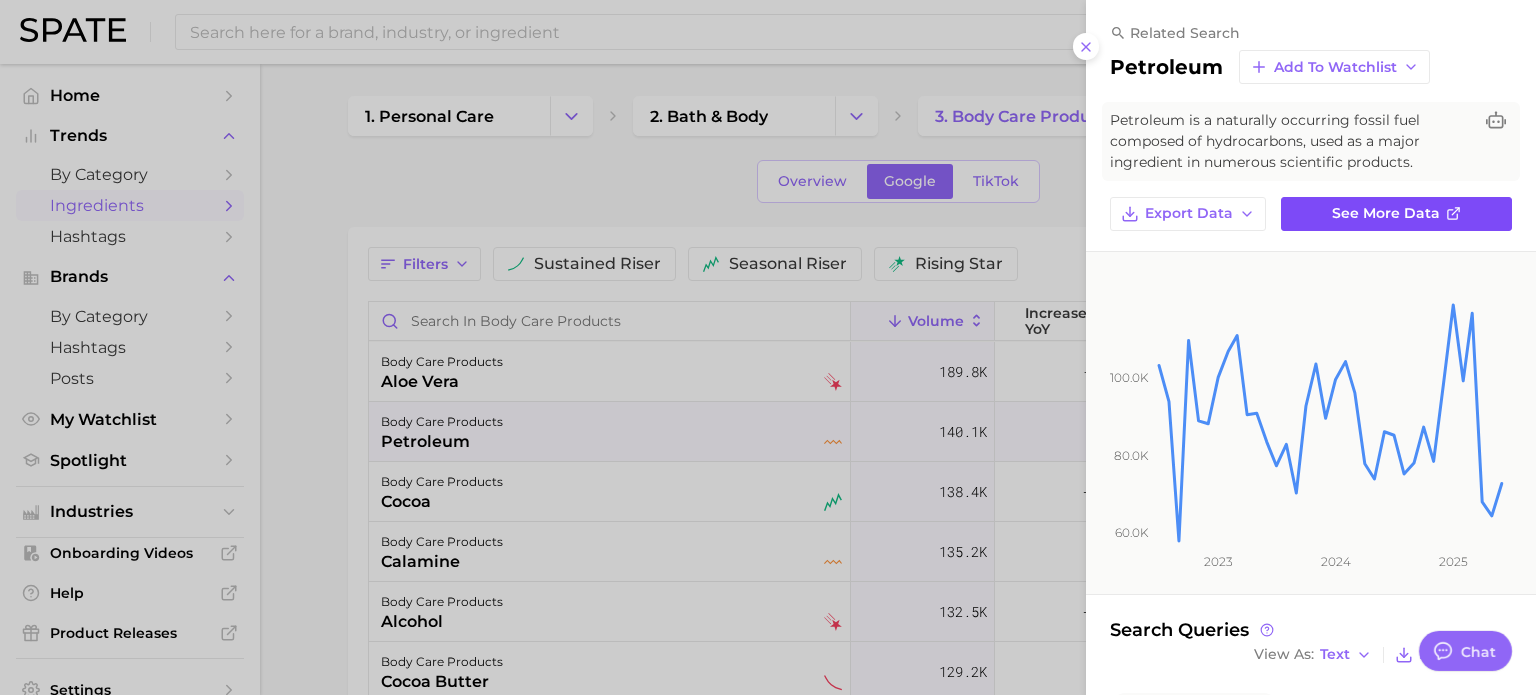 click on "See more data" at bounding box center (1386, 213) 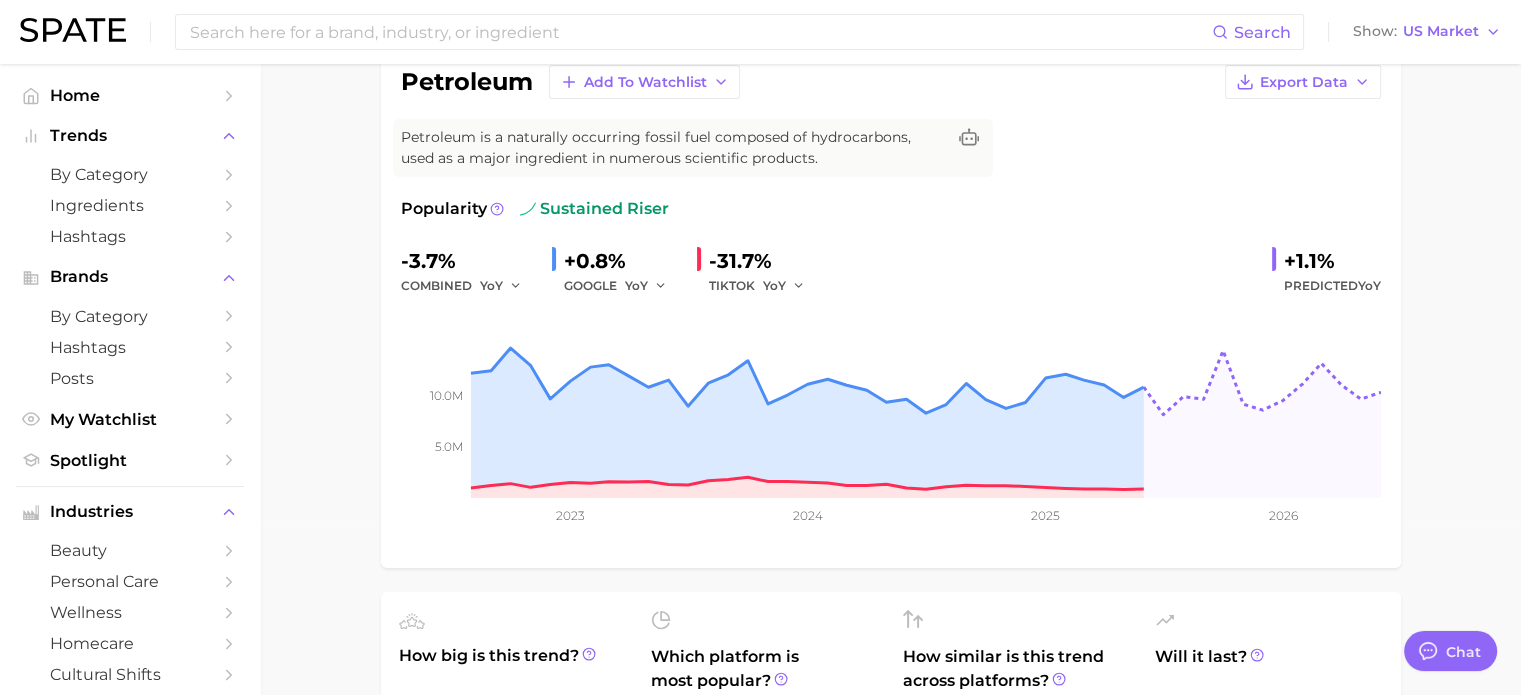 scroll, scrollTop: 0, scrollLeft: 0, axis: both 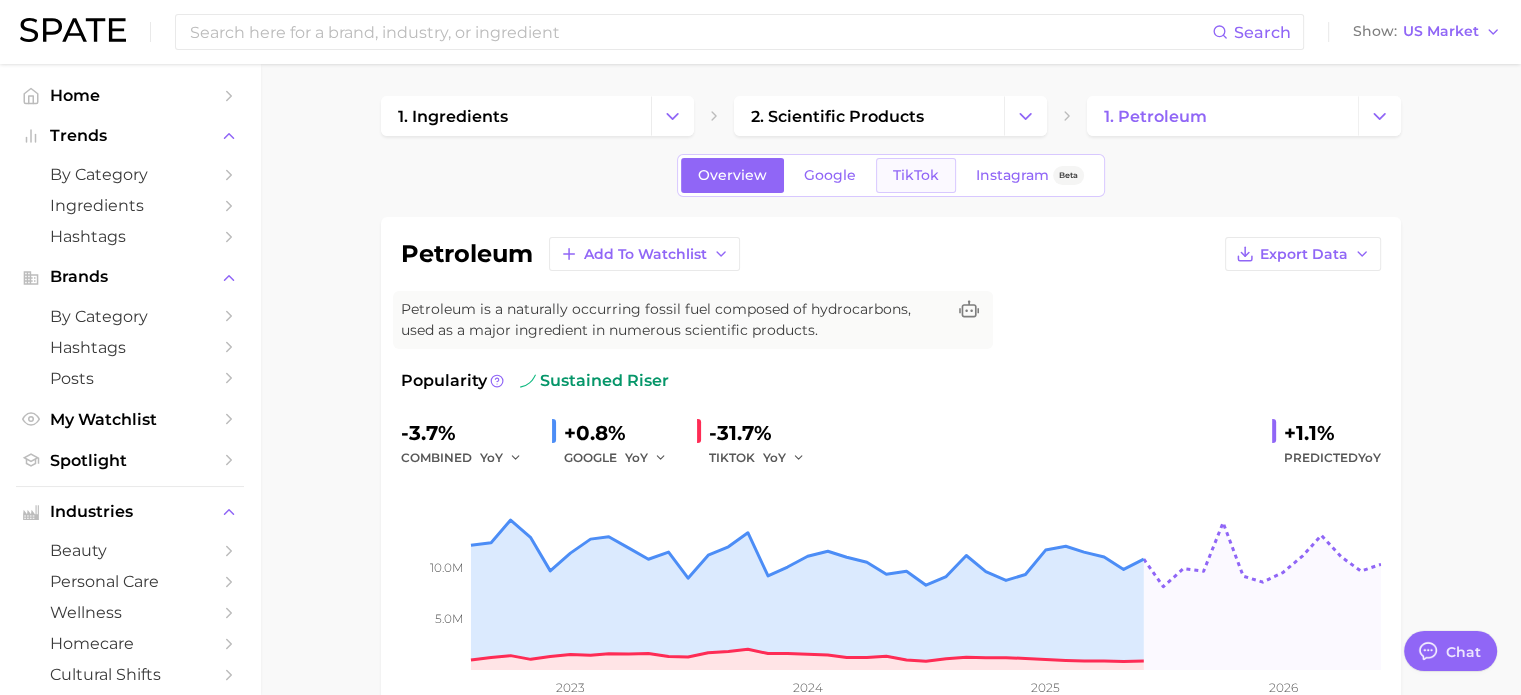 click on "TikTok" at bounding box center [916, 175] 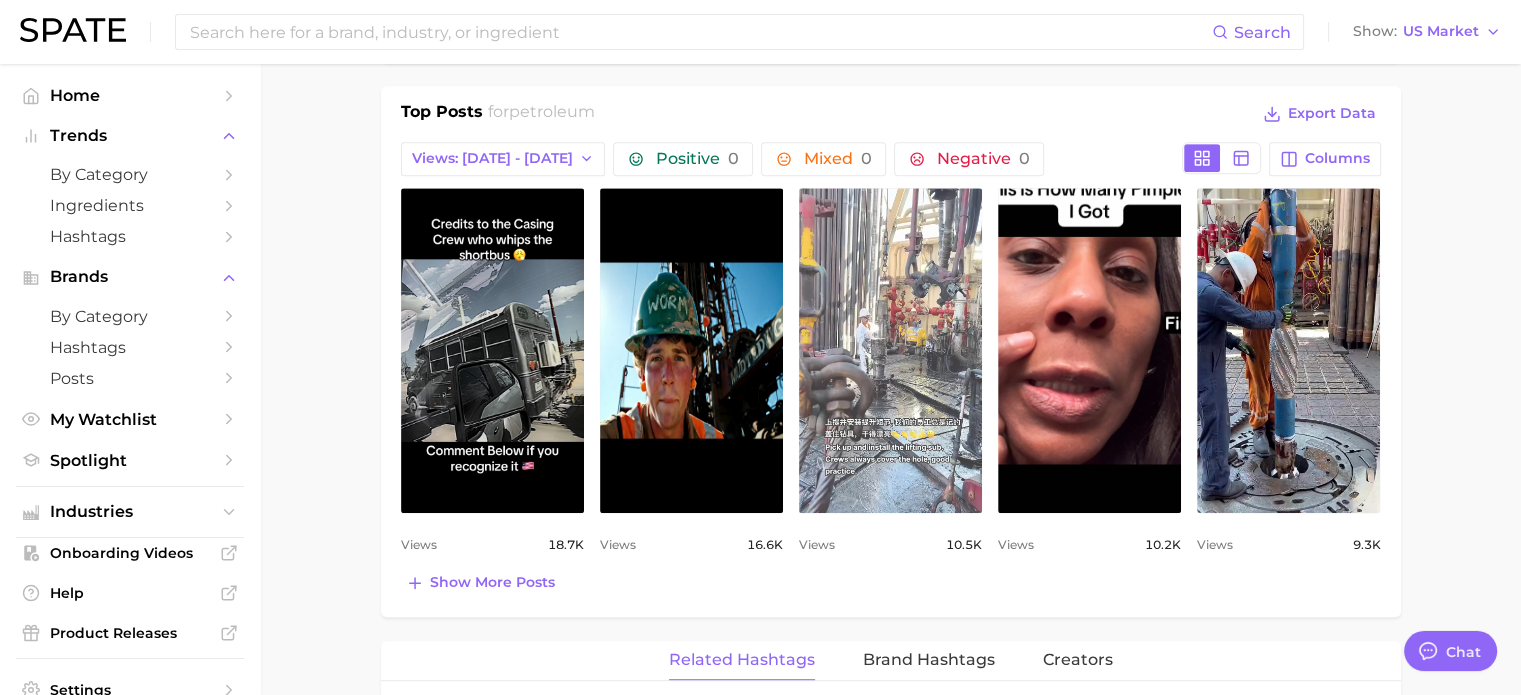 scroll, scrollTop: 800, scrollLeft: 0, axis: vertical 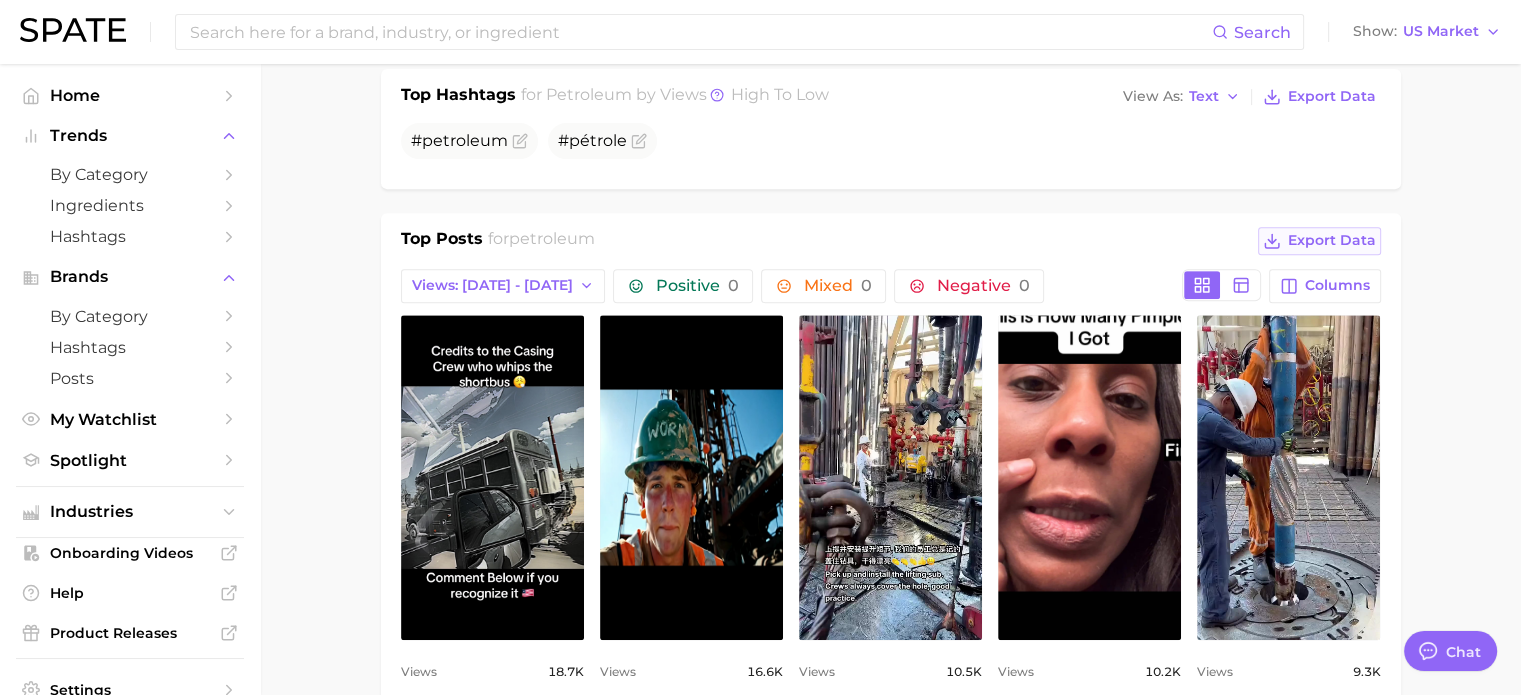 click on "Export Data" at bounding box center (1332, 240) 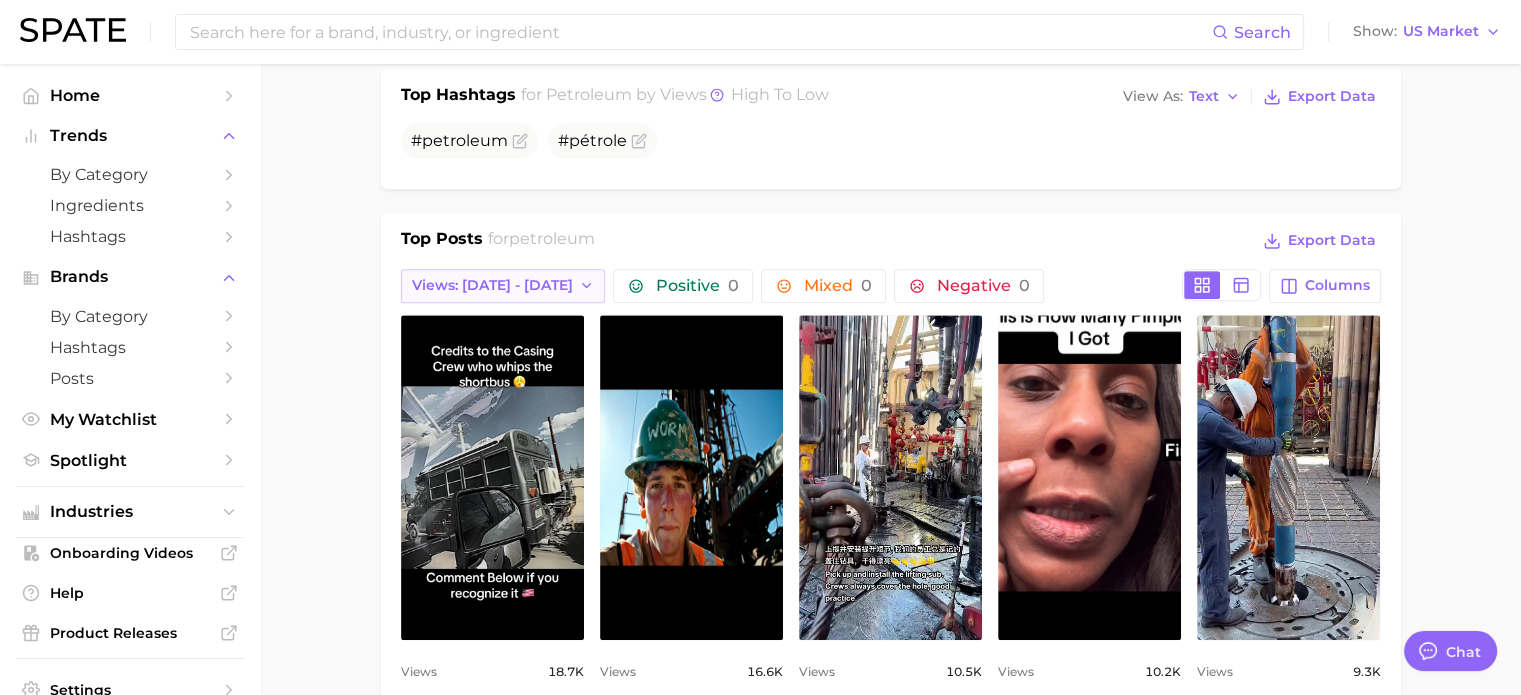 click 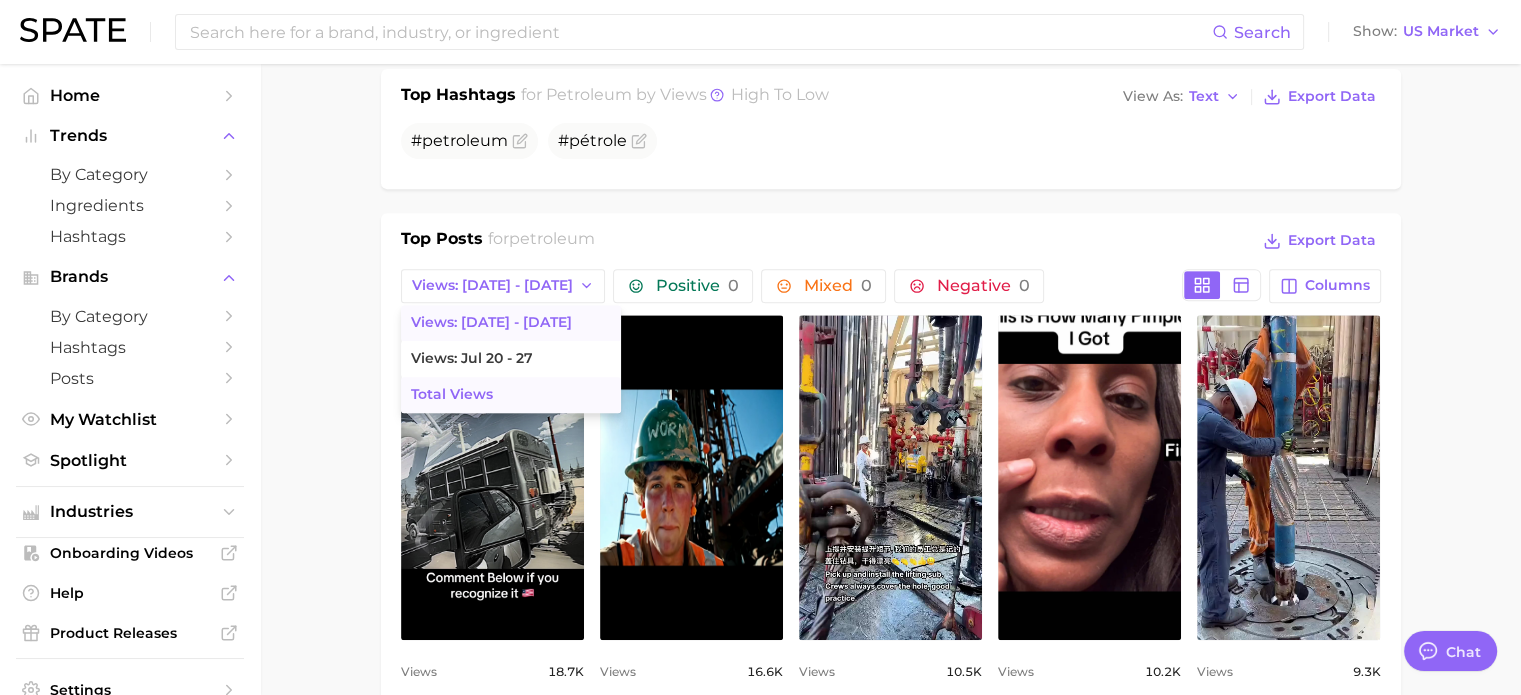 click on "Total Views" at bounding box center (452, 394) 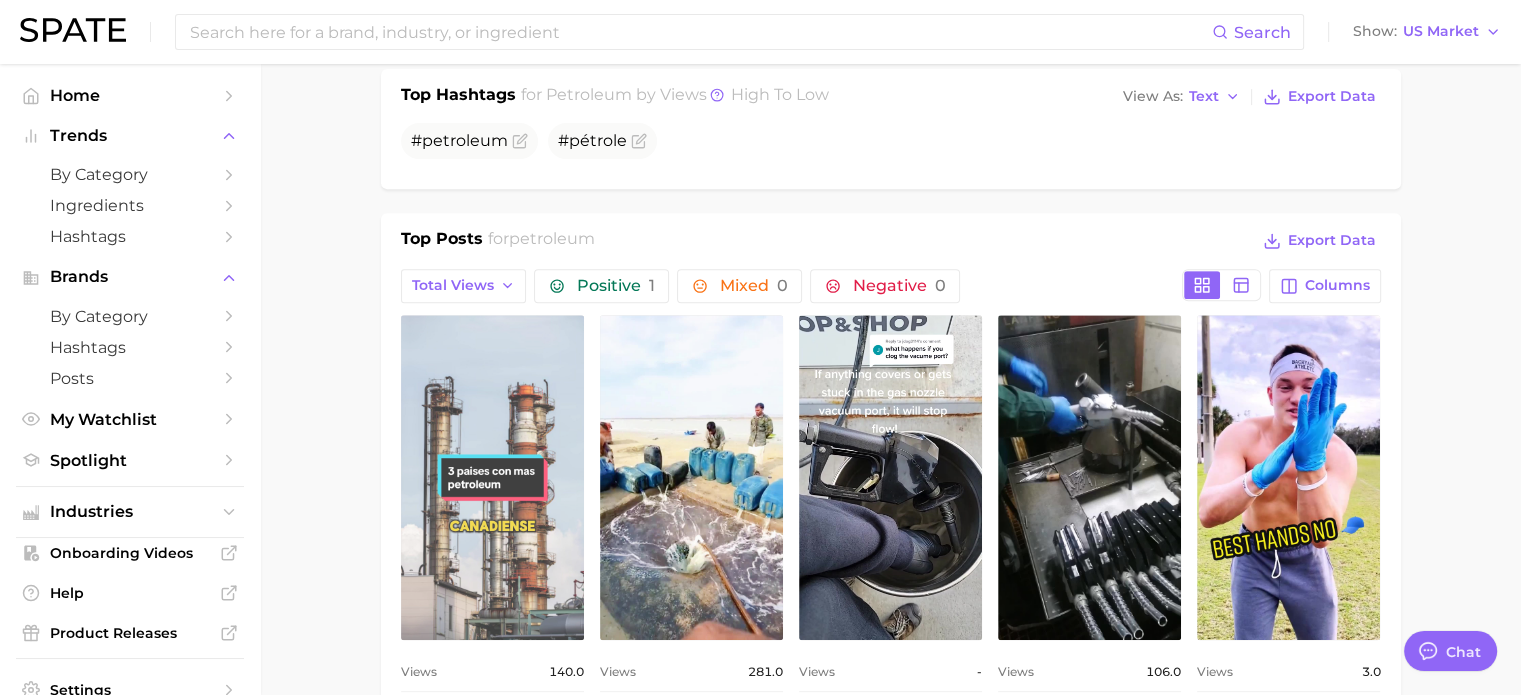 scroll, scrollTop: 0, scrollLeft: 0, axis: both 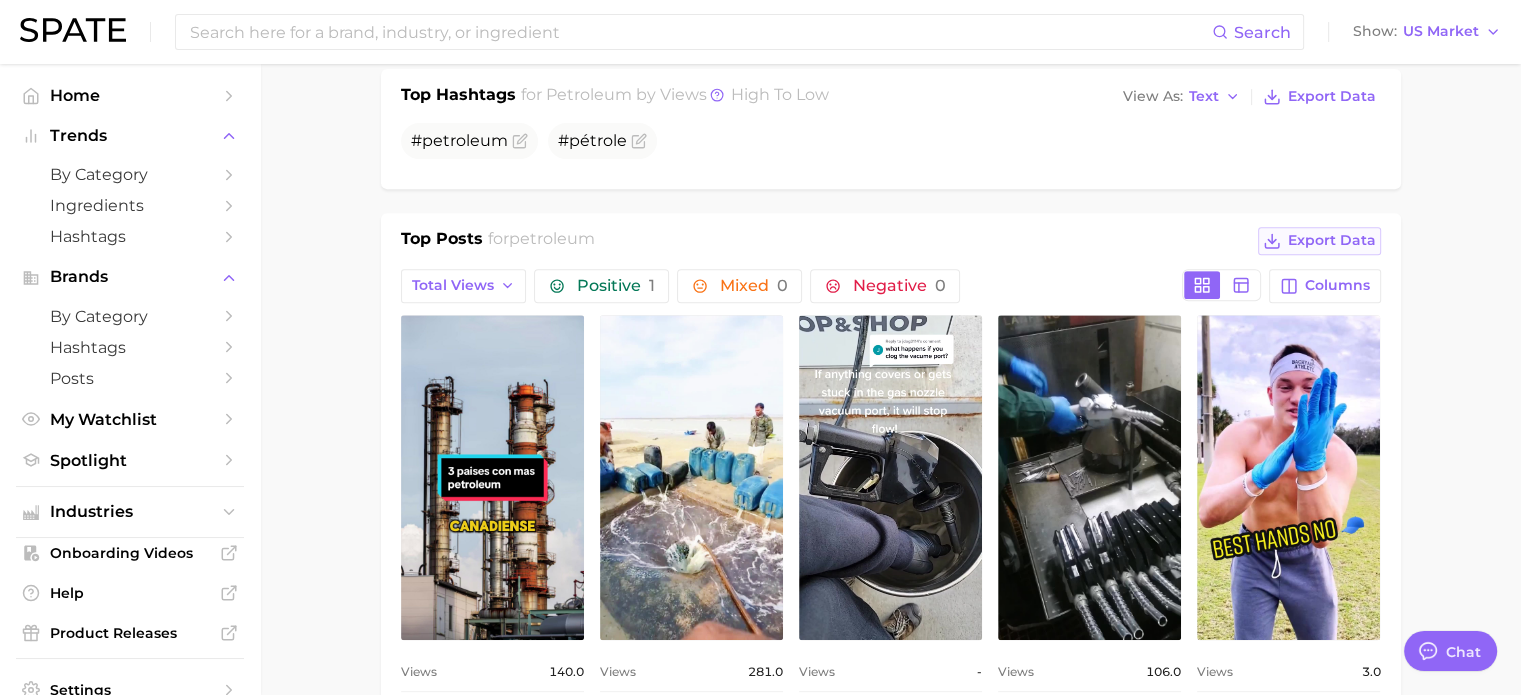 click on "Export Data" at bounding box center [1332, 240] 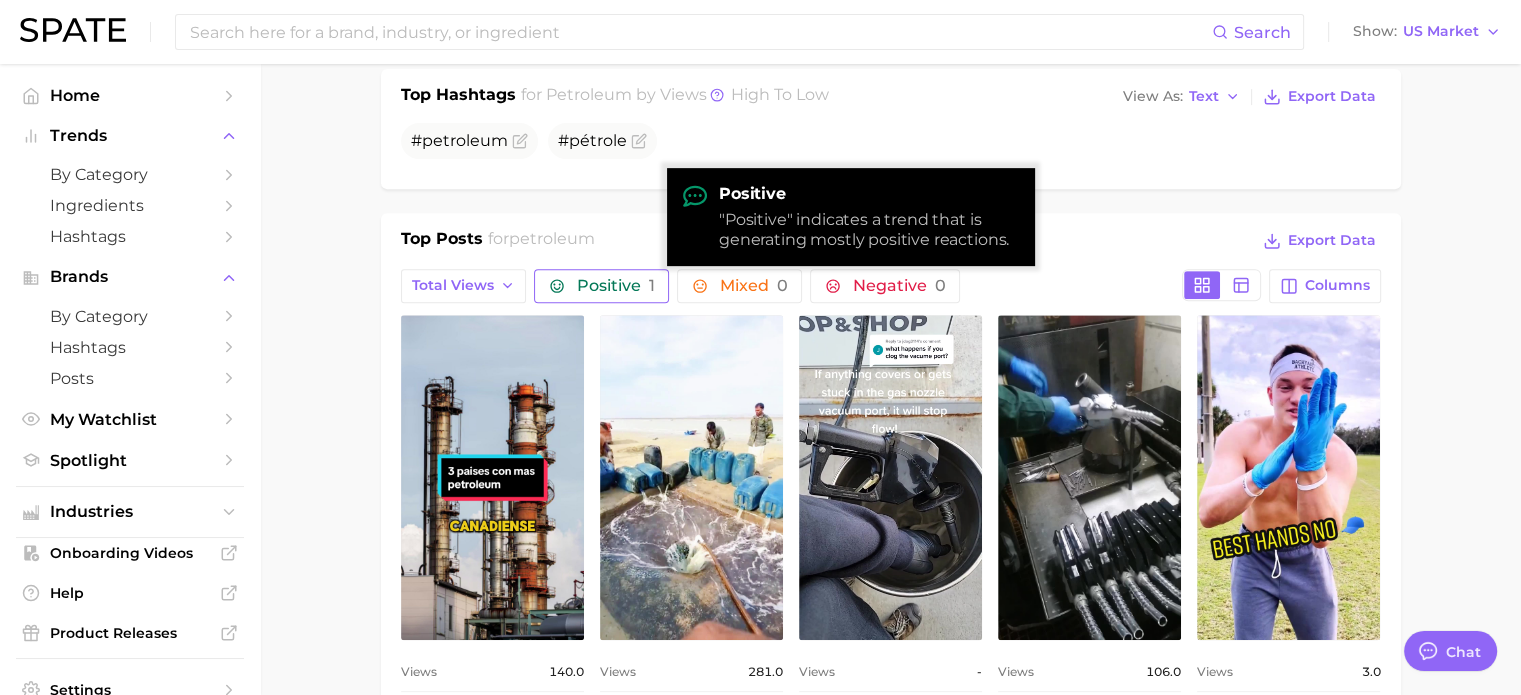 click on "1" at bounding box center (651, 285) 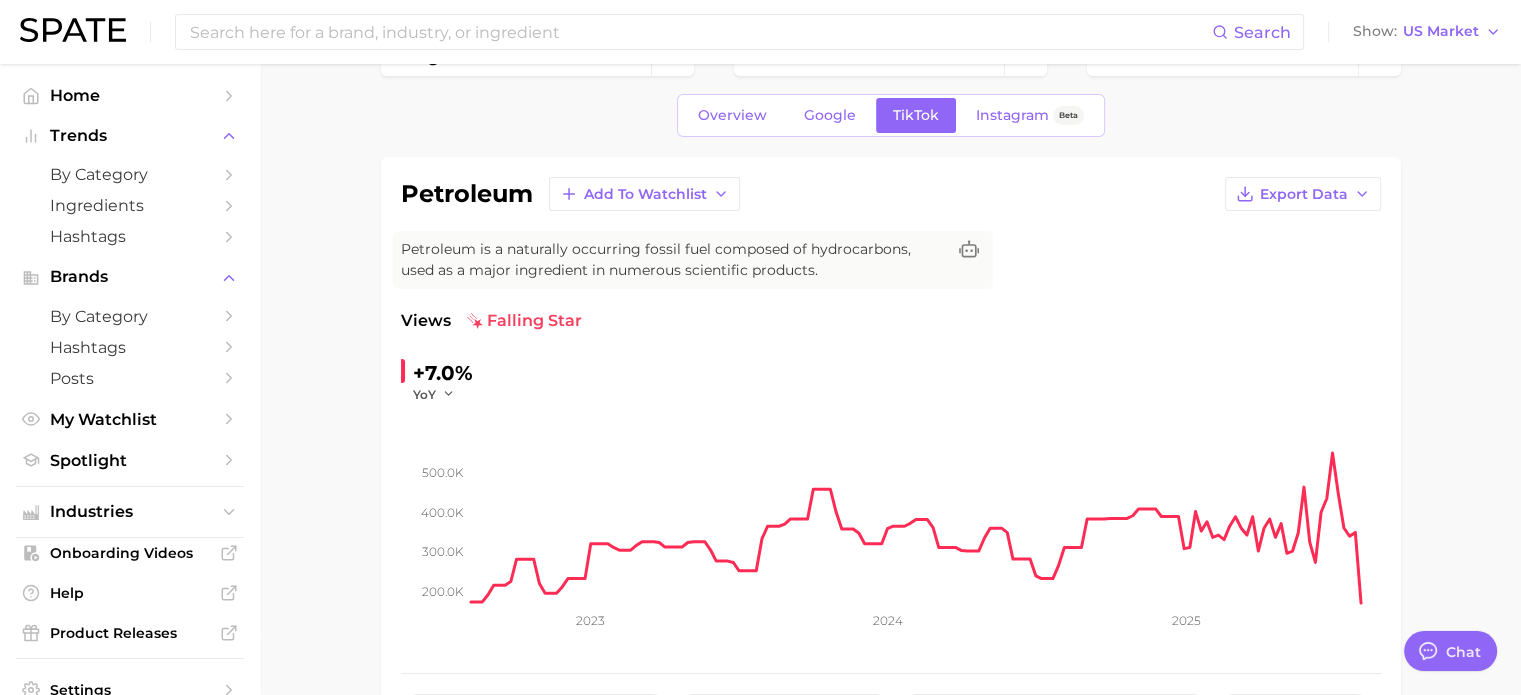 scroll, scrollTop: 0, scrollLeft: 0, axis: both 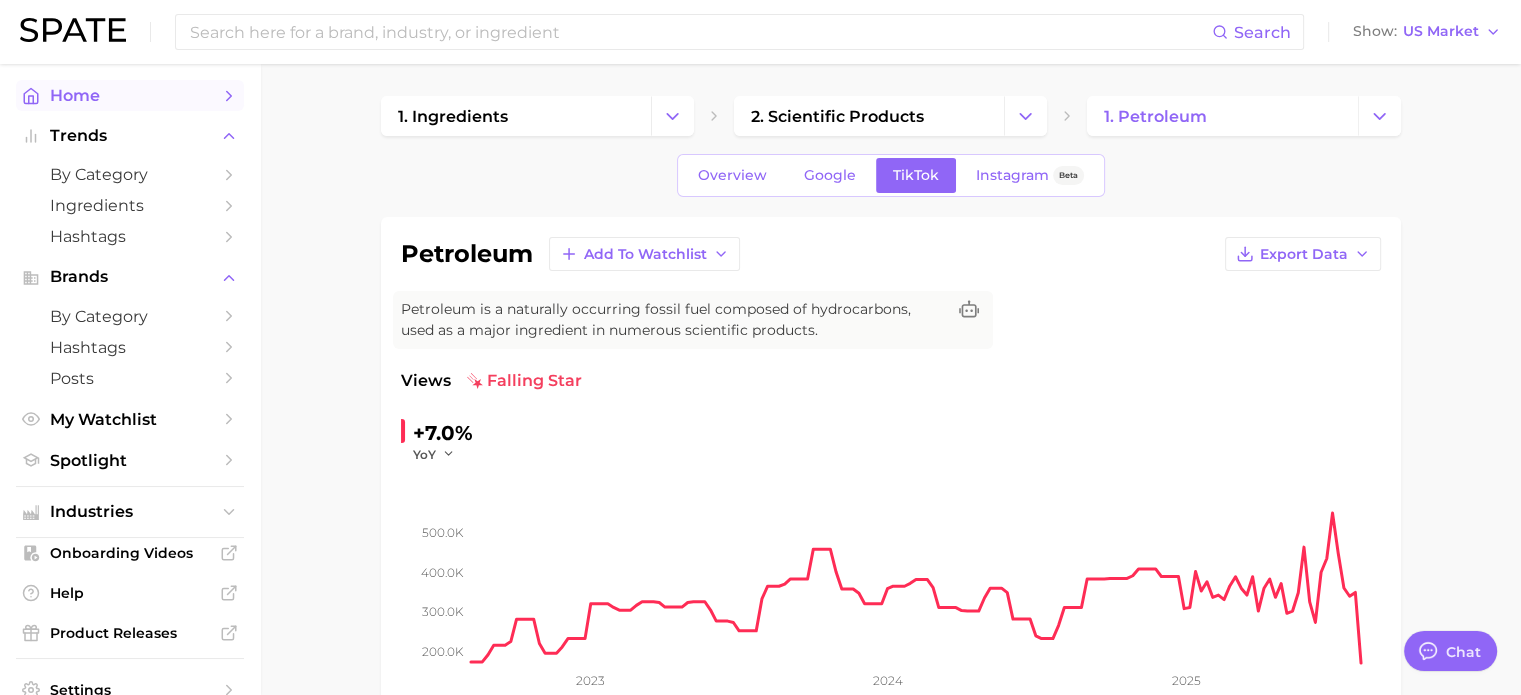 click on "Home" at bounding box center (130, 95) 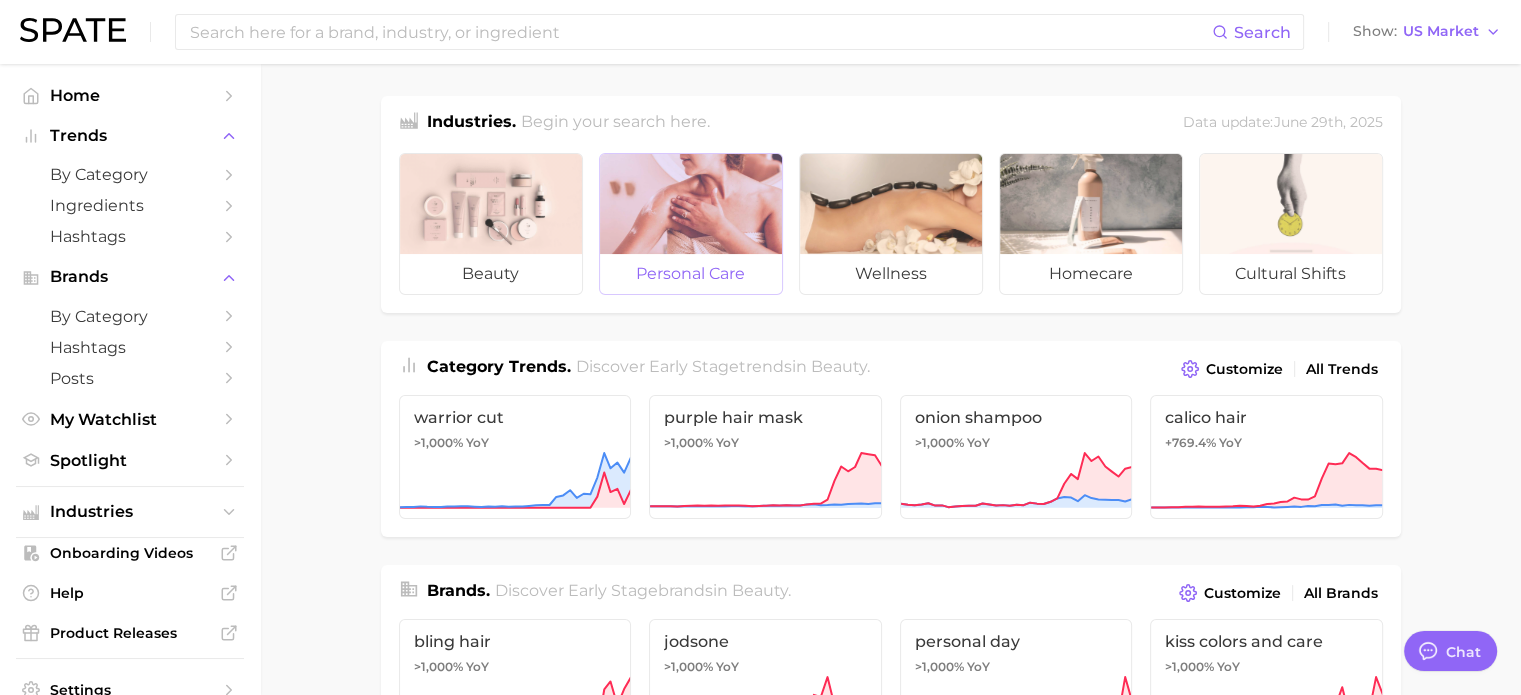 click at bounding box center [691, 204] 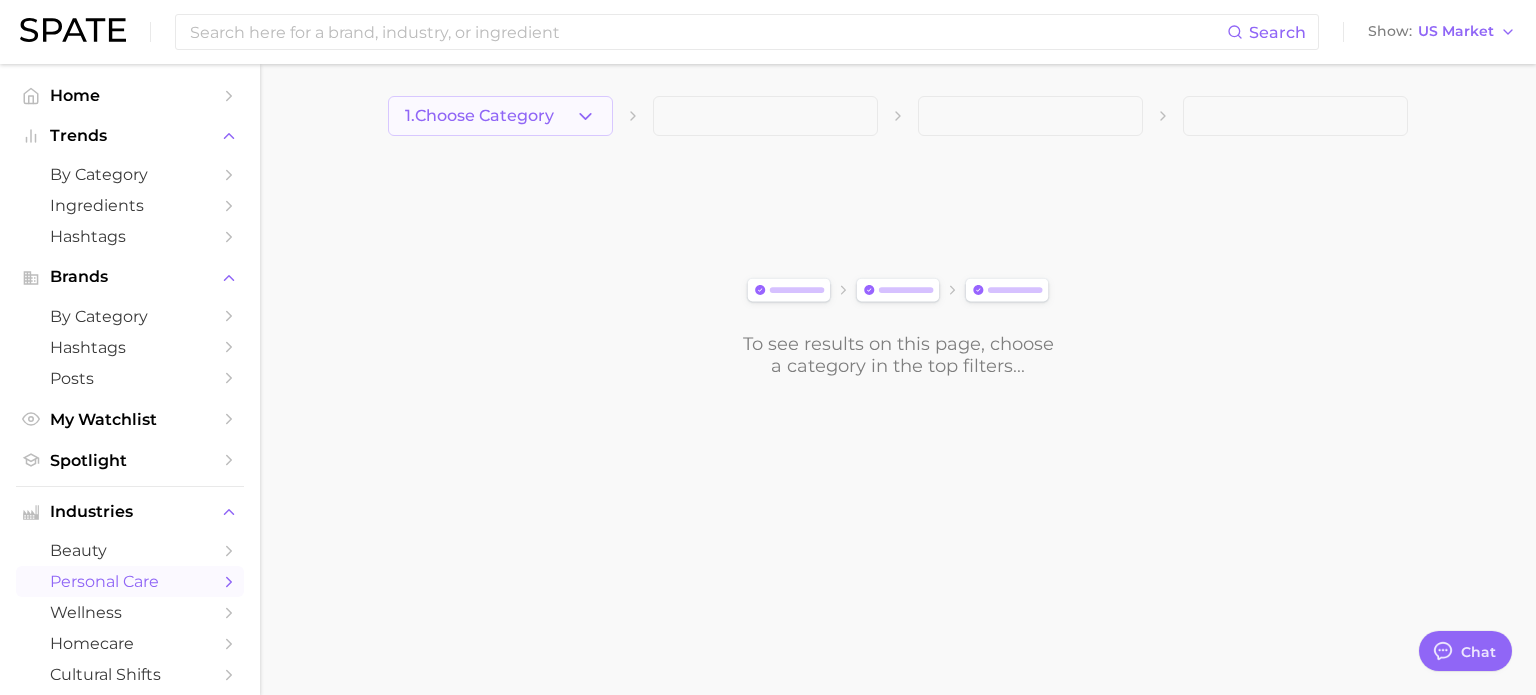 click 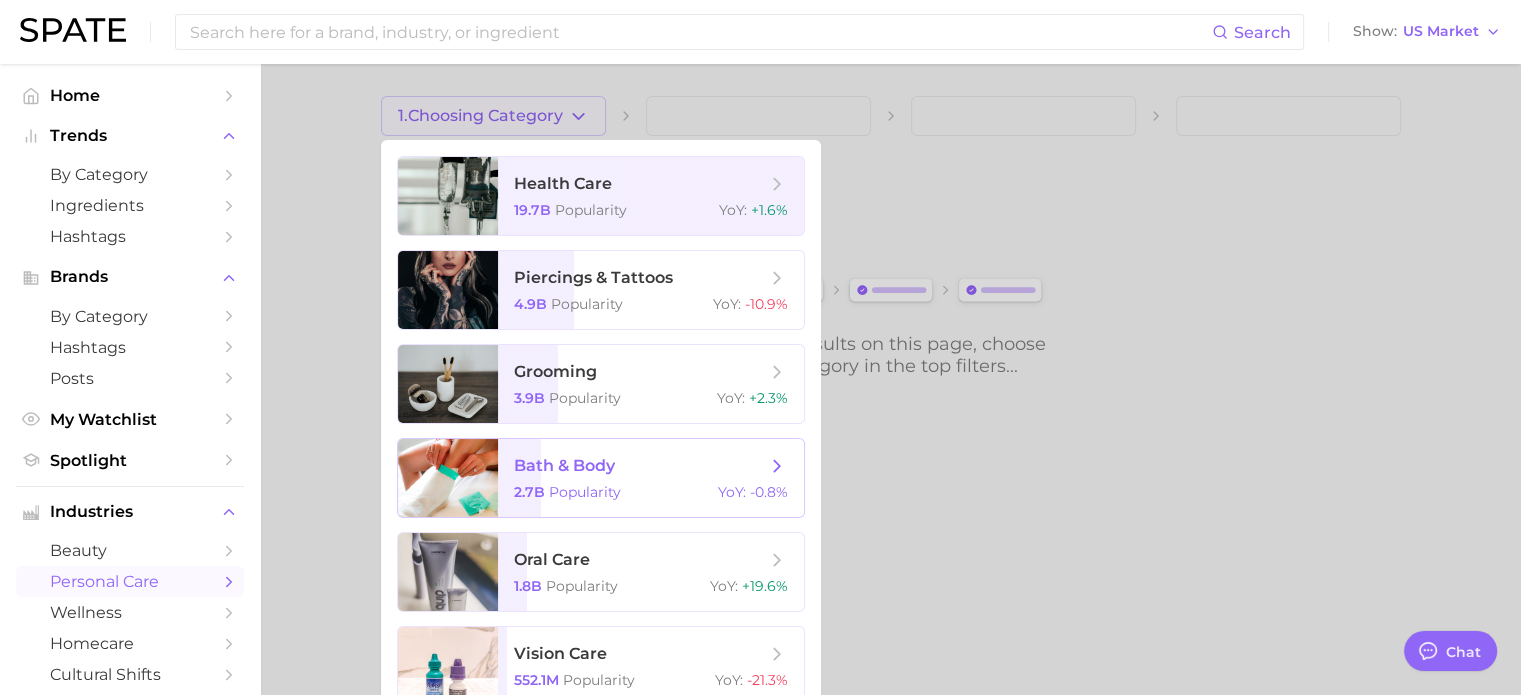 click on "bath & body" at bounding box center [564, 465] 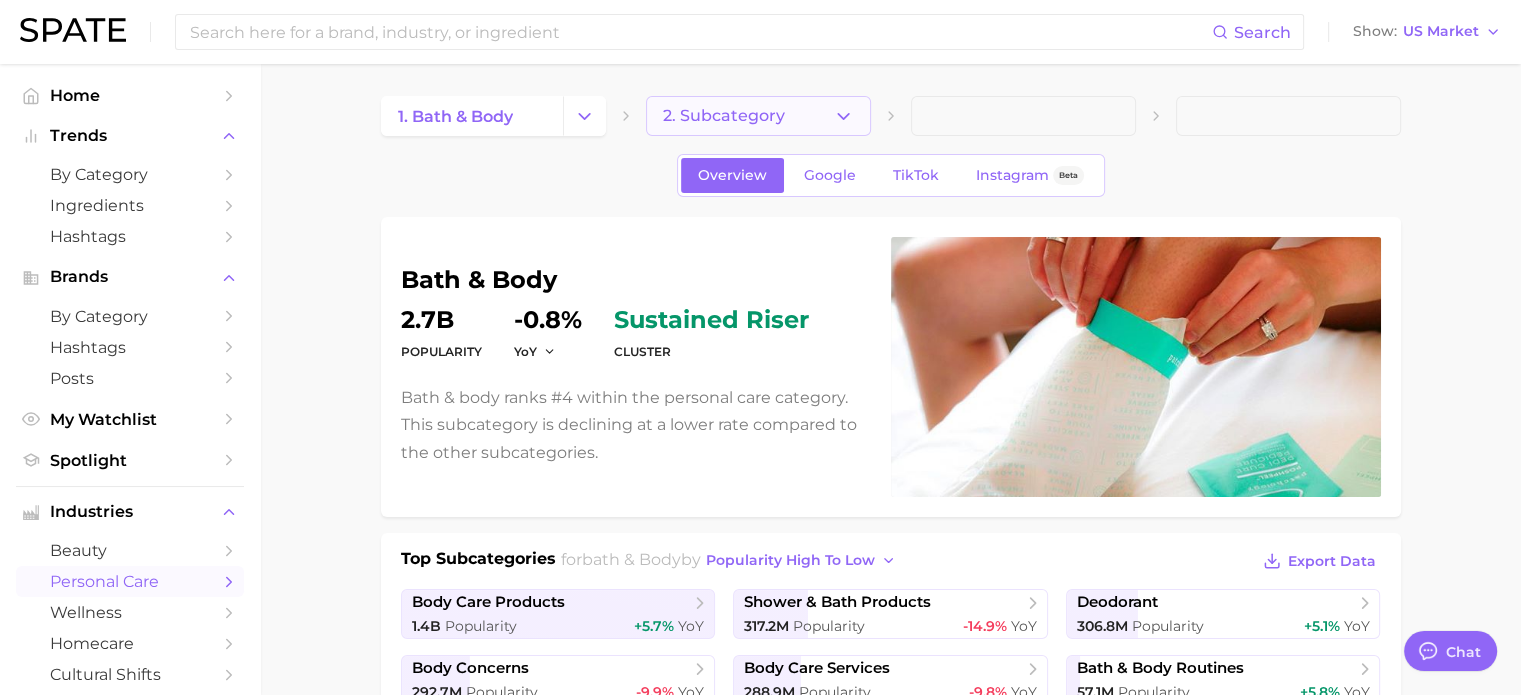 click 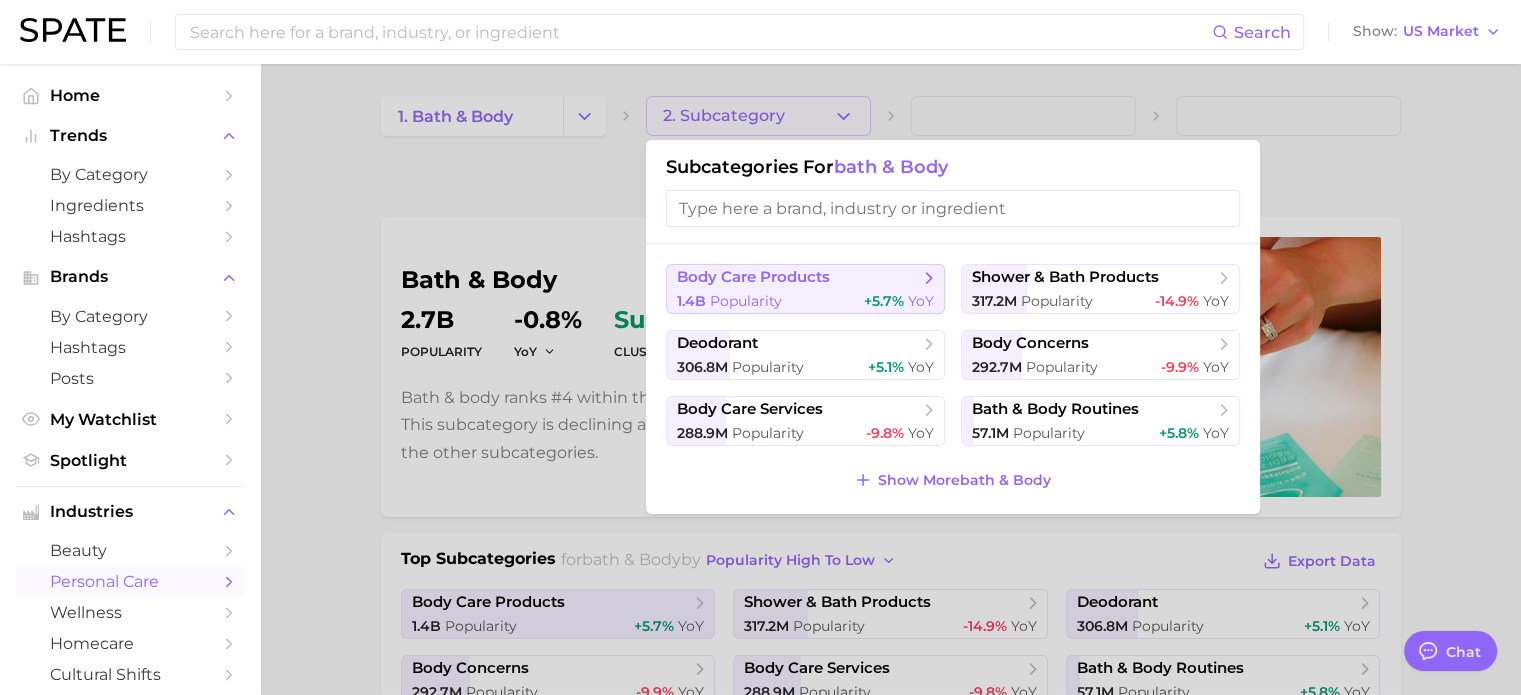 click on "1.4b   Popularity +5.7%   YoY" at bounding box center (805, 301) 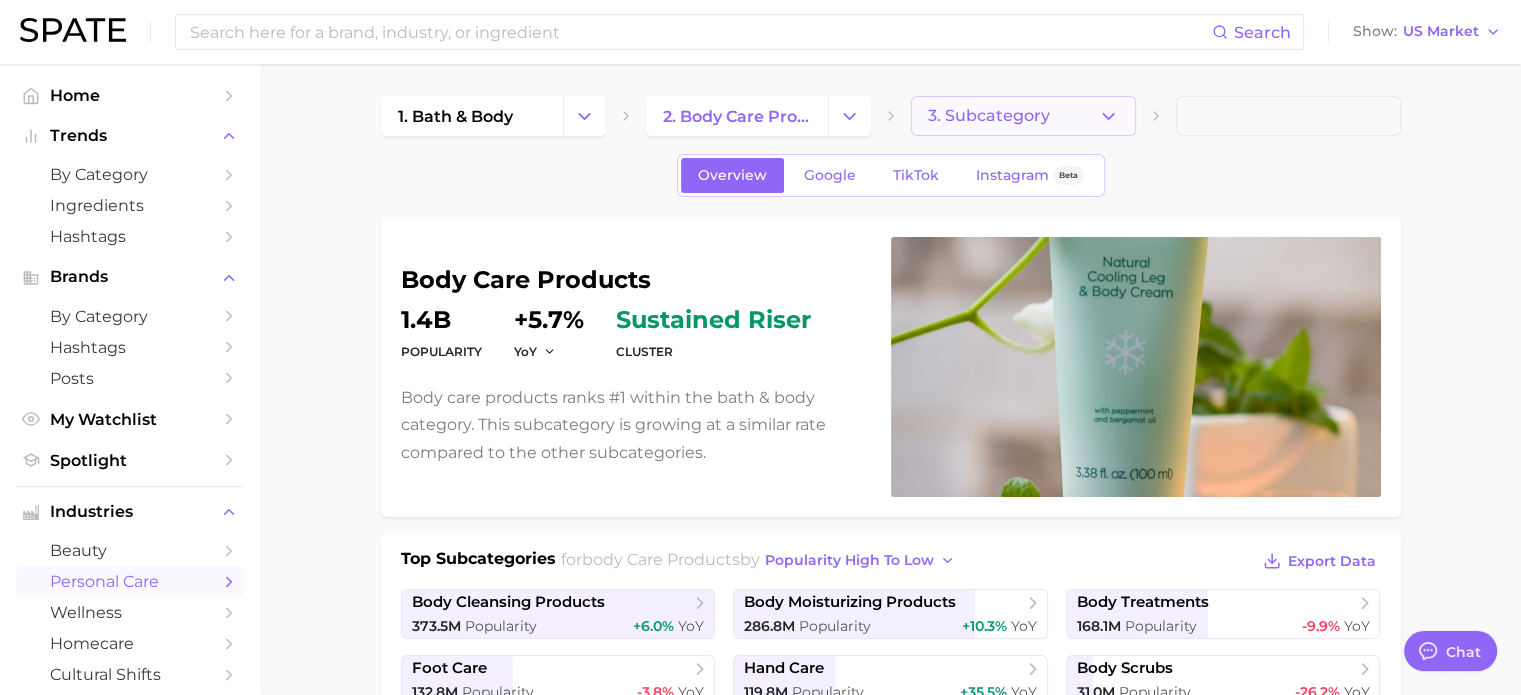 click 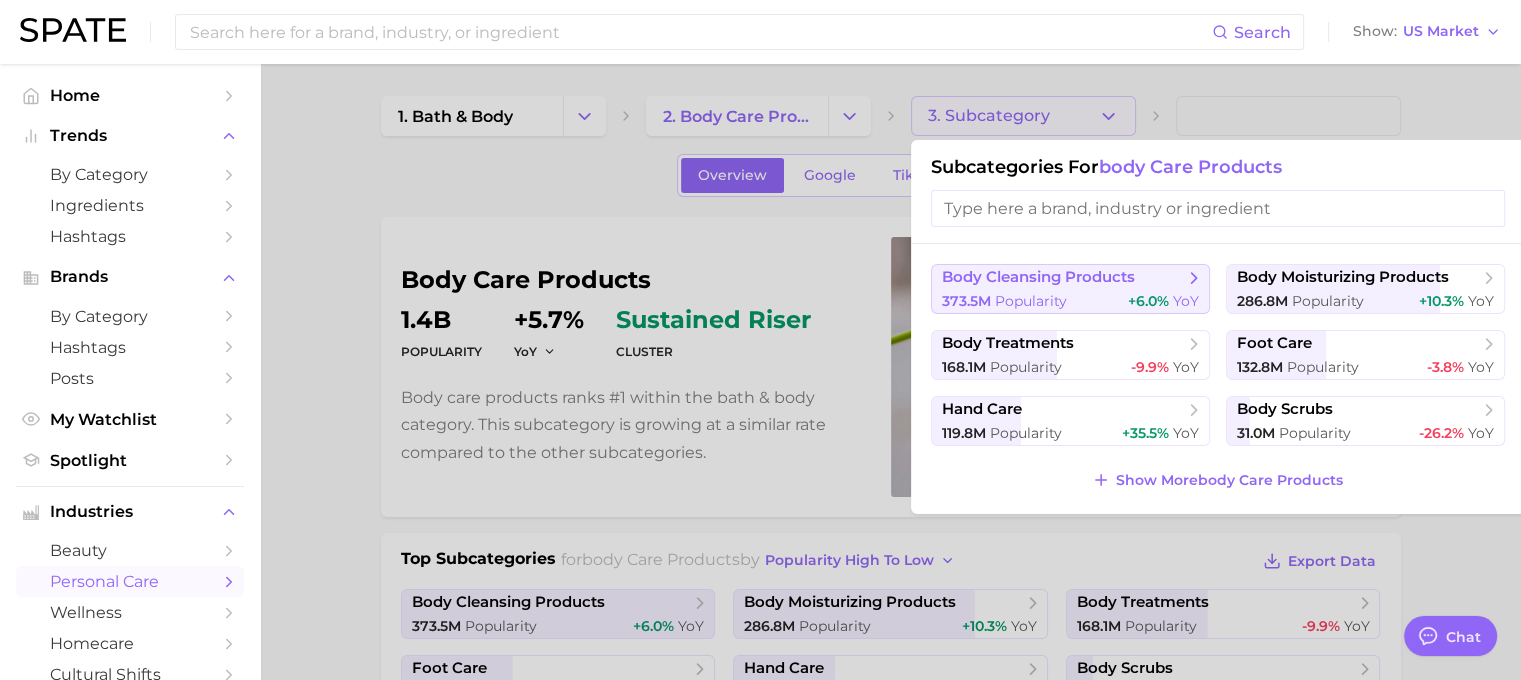 click on "body cleansing products" at bounding box center (1038, 277) 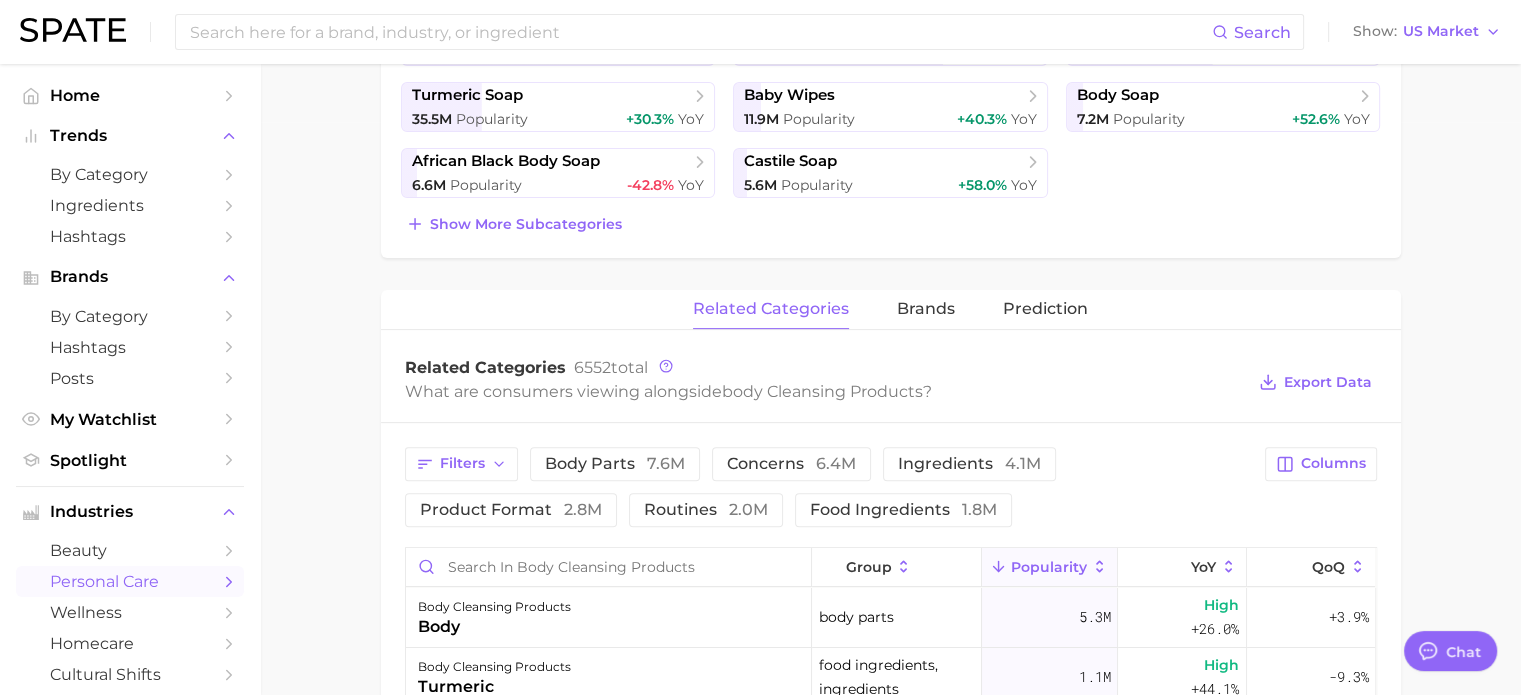 scroll, scrollTop: 600, scrollLeft: 0, axis: vertical 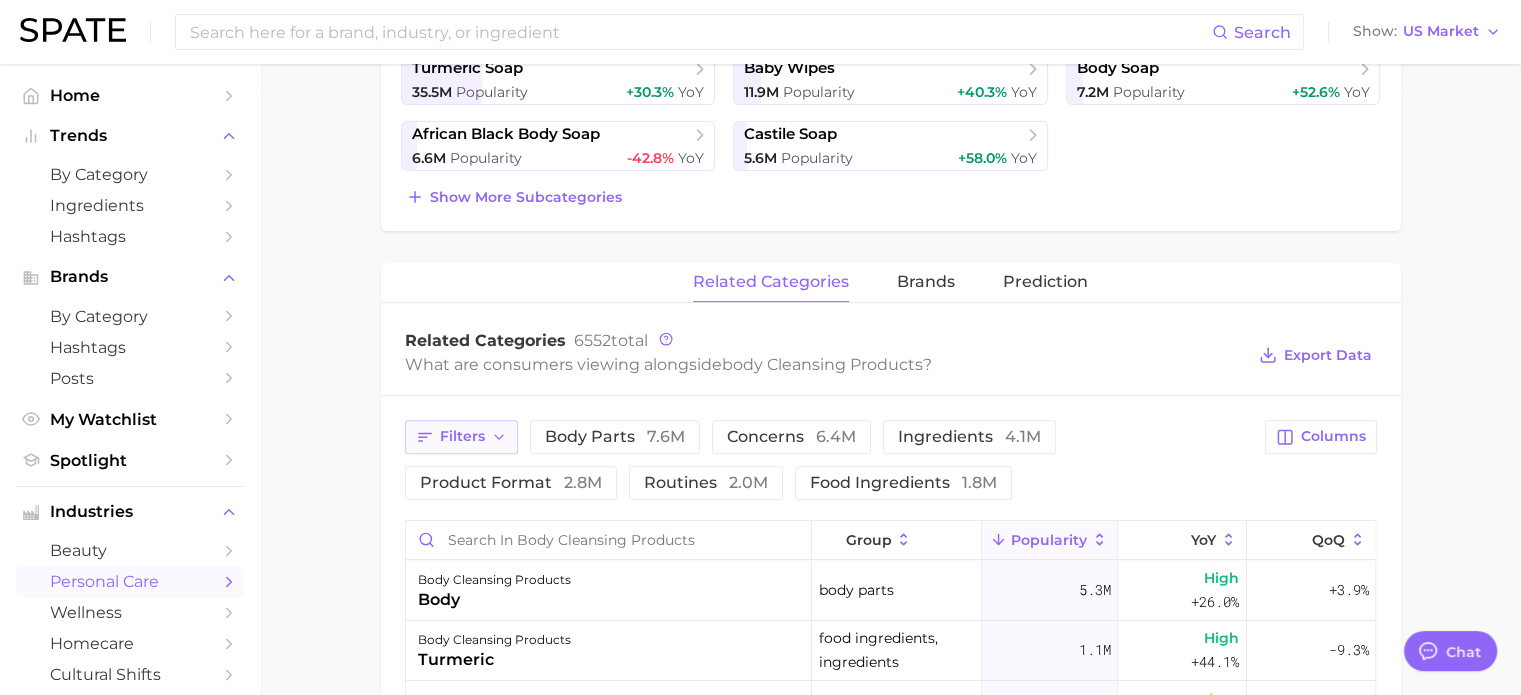 click on "Filters" at bounding box center (461, 437) 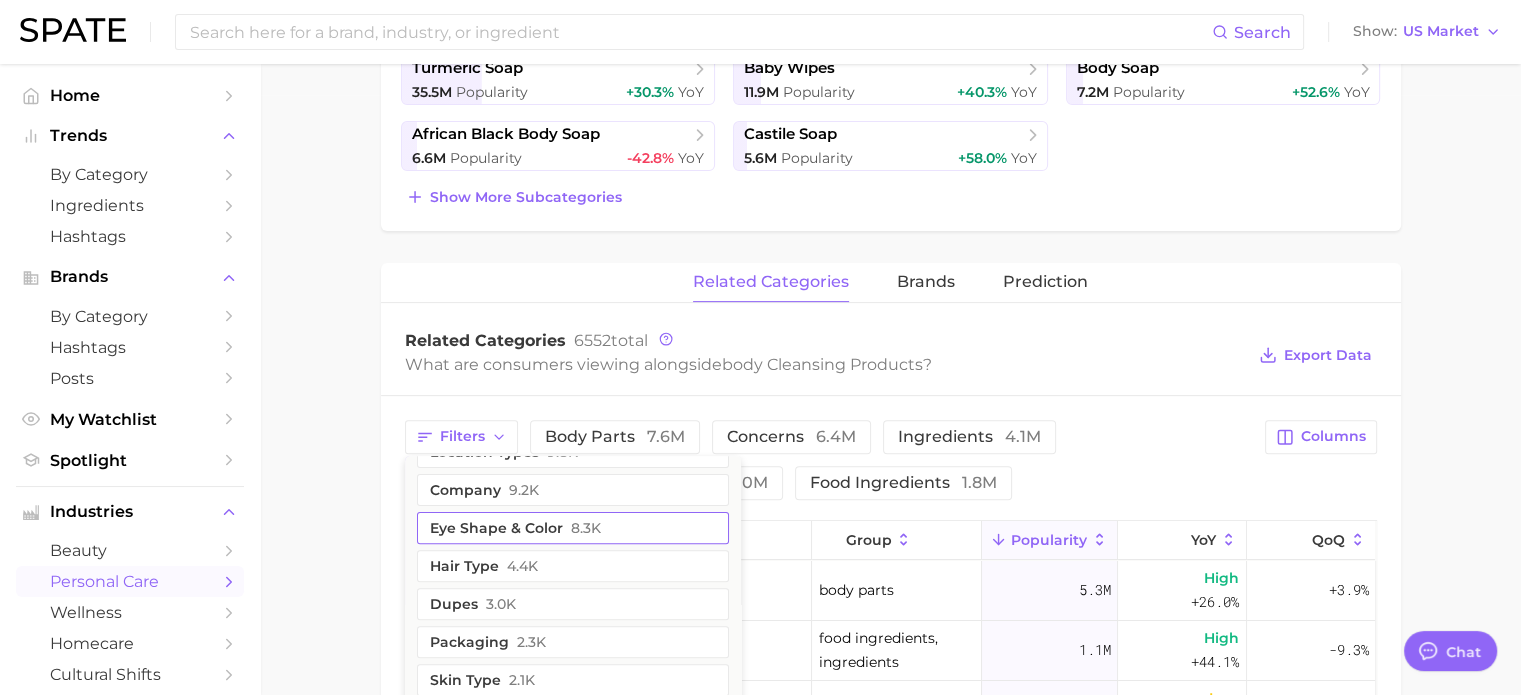 scroll, scrollTop: 892, scrollLeft: 0, axis: vertical 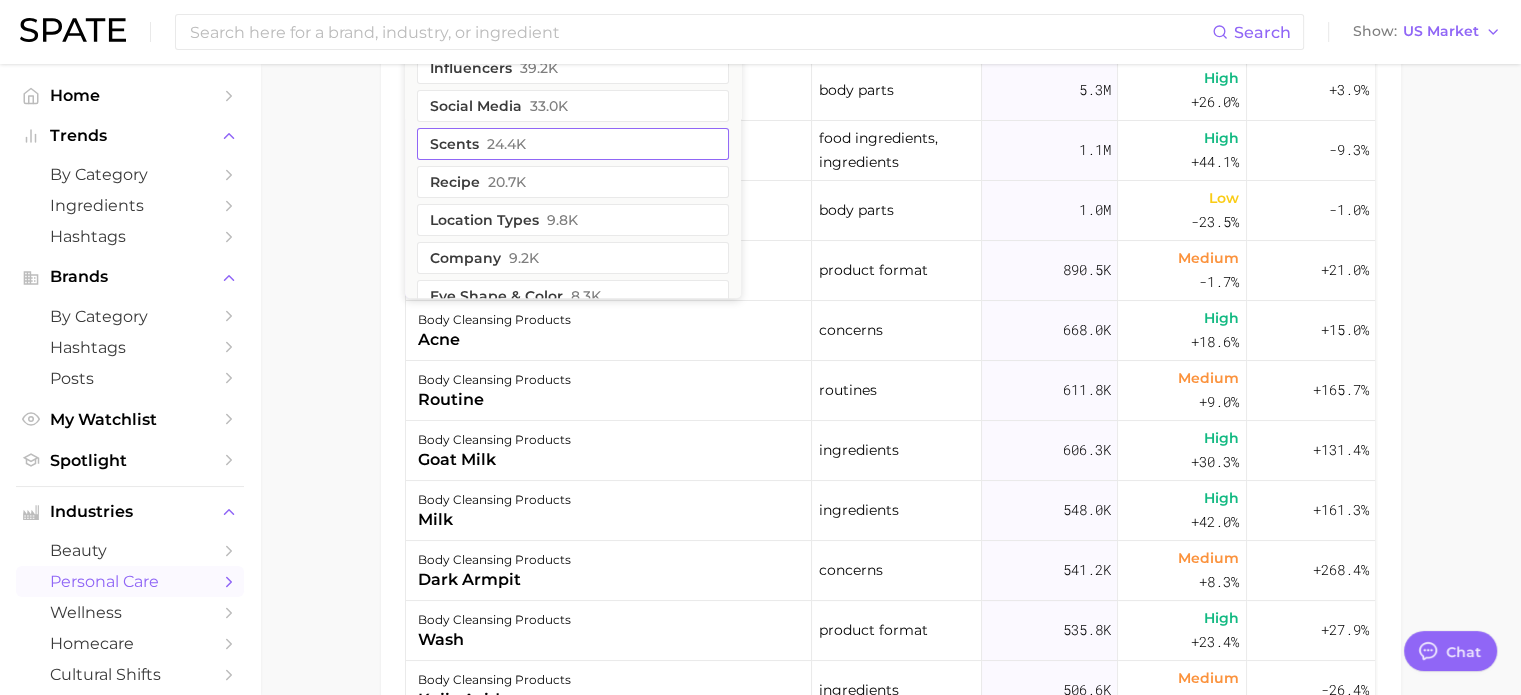 click on "scents   24.4k" at bounding box center (573, 144) 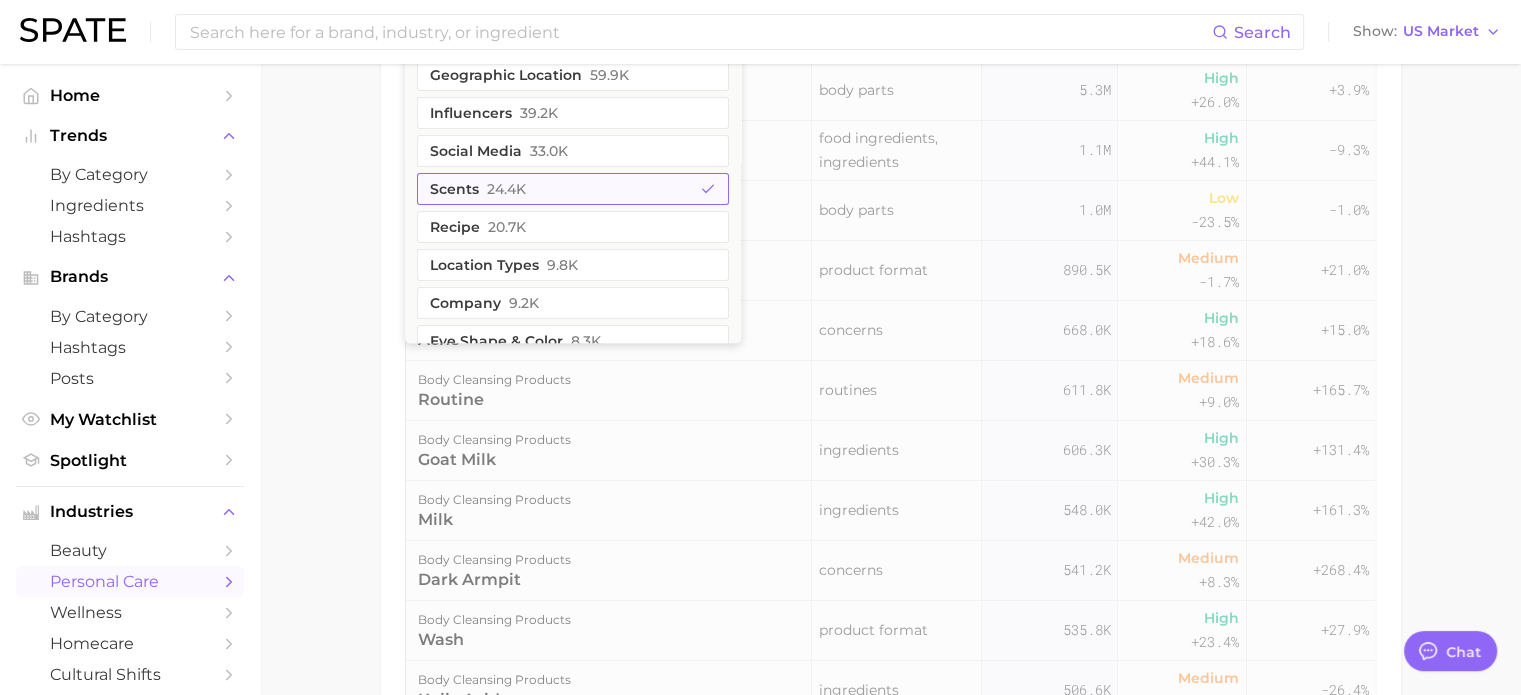 scroll, scrollTop: 1144, scrollLeft: 0, axis: vertical 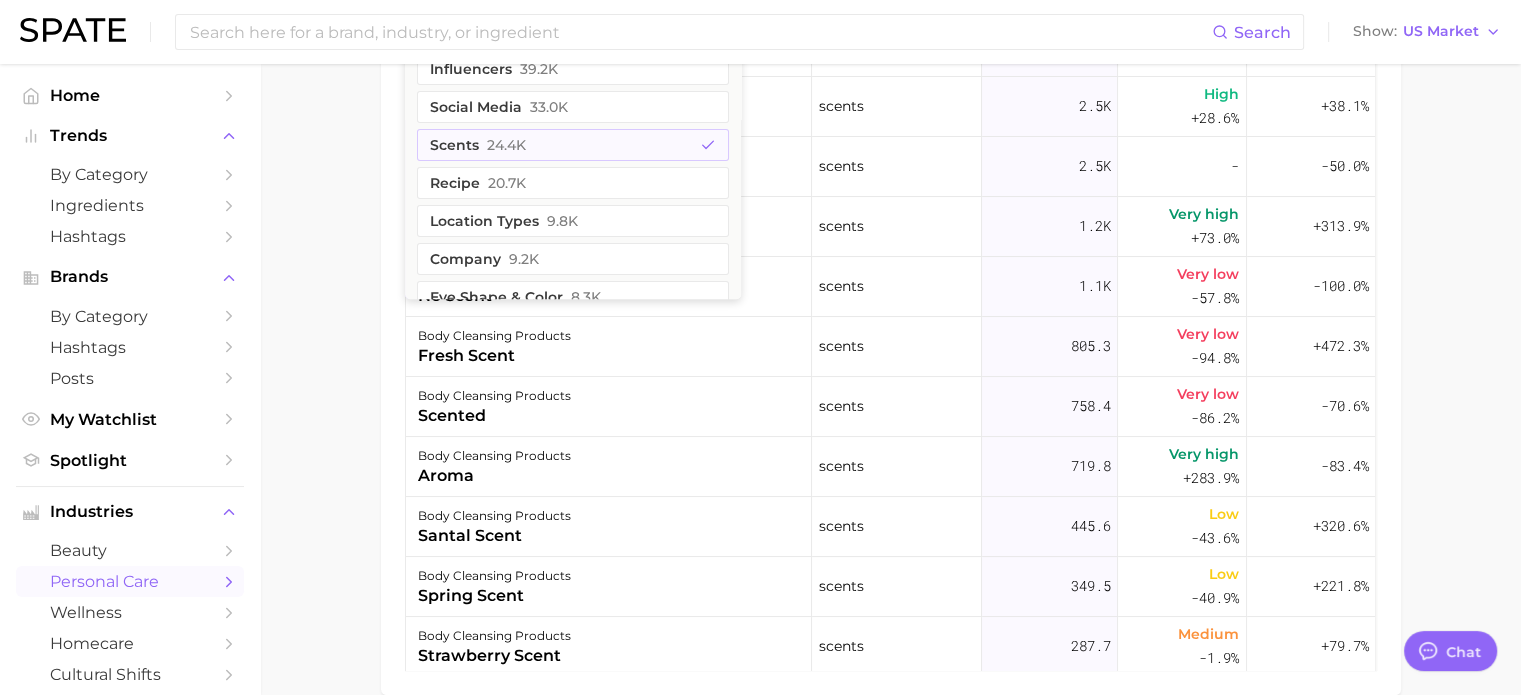 click on "1. bath & body 2. body care products 3. body cleansing products 4. Subcategory Overview Google TikTok Instagram Beta body cleansing products Popularity [NUMBER]m YoY +[NUMBER]% cluster sustained riser Body cleansing products ranks #1 within the body care products category. This subcategory is growing at a similar rate compared to the other subcategories. Top Subcategories for body cleansing products by popularity high to low Export Data soap [NUMBER]m Popularity +[NUMBER]% YoY bar soap [NUMBER]m Popularity -[NUMBER]% YoY body wash [NUMBER]m Popularity +[NUMBER]% YoY turmeric soap [NUMBER]m Popularity +[NUMBER]% YoY baby wipes [NUMBER]m Popularity +[NUMBER]% YoY body soap [NUMBER]m Popularity +[NUMBER]% YoY african black body soap [NUMBER]m Popularity -[NUMBER]% YoY castile soap [NUMBER]m Popularity +[NUMBER]% YoY Show more subcategories related categories brands Prediction Related Categories [NUMBER] total What are consumers viewing alongside body cleansing products ? Export Data Filters 1 filters applied 1 benefits [NUMBER]m [NUMBER]m" at bounding box center [890, -143] 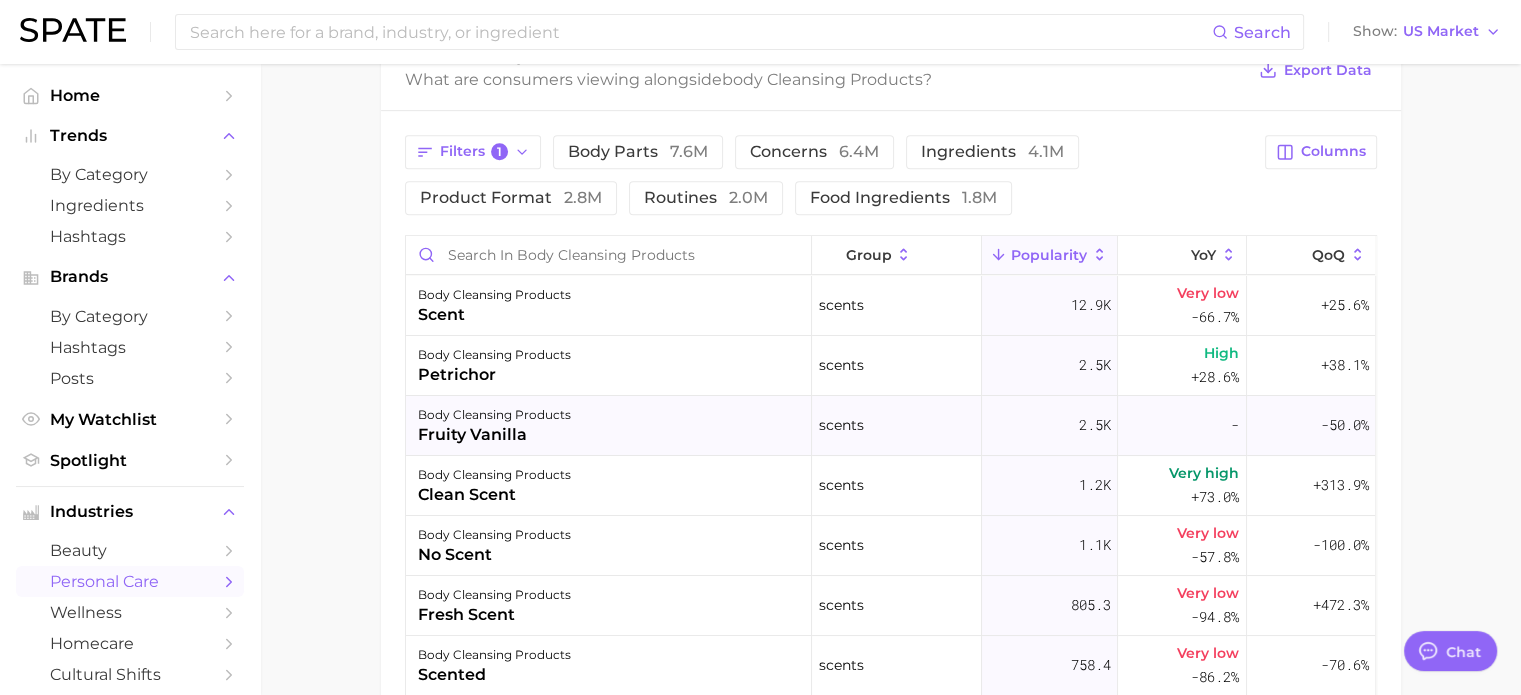 scroll, scrollTop: 886, scrollLeft: 0, axis: vertical 